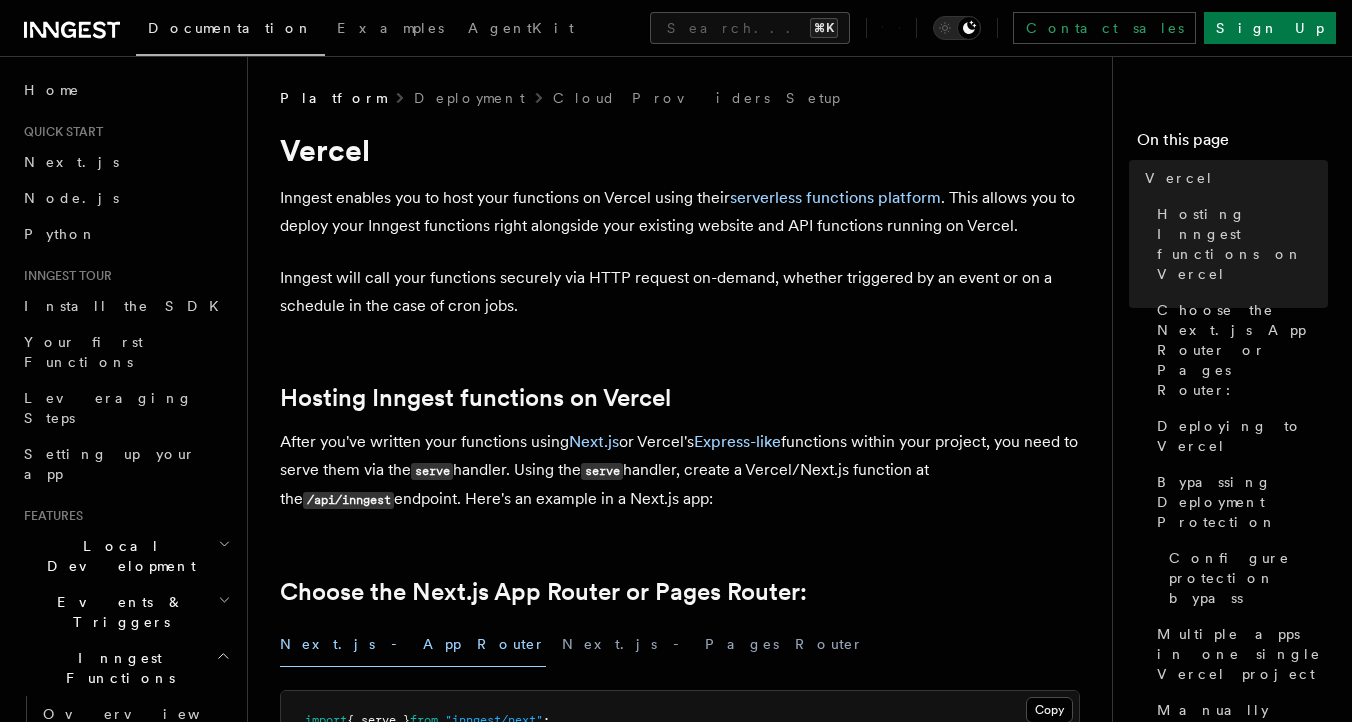 scroll, scrollTop: 0, scrollLeft: 0, axis: both 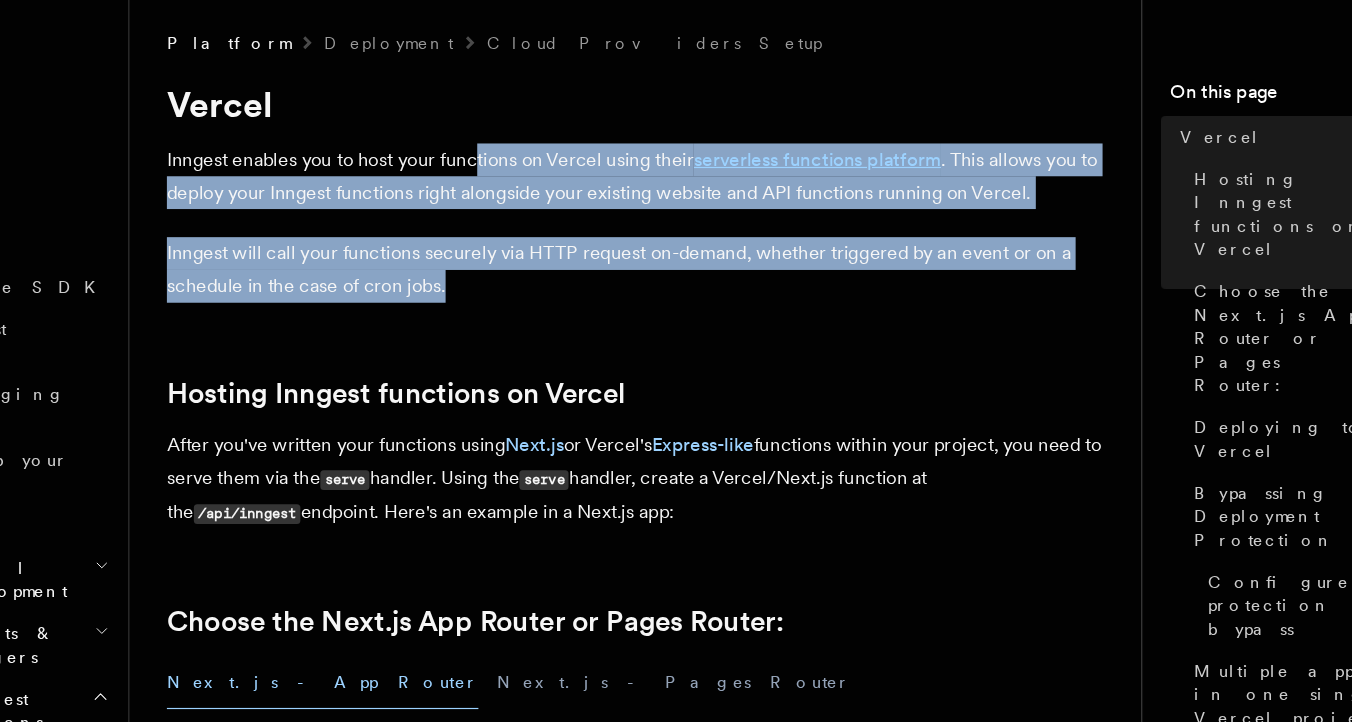drag, startPoint x: 544, startPoint y: 187, endPoint x: 546, endPoint y: 316, distance: 129.0155 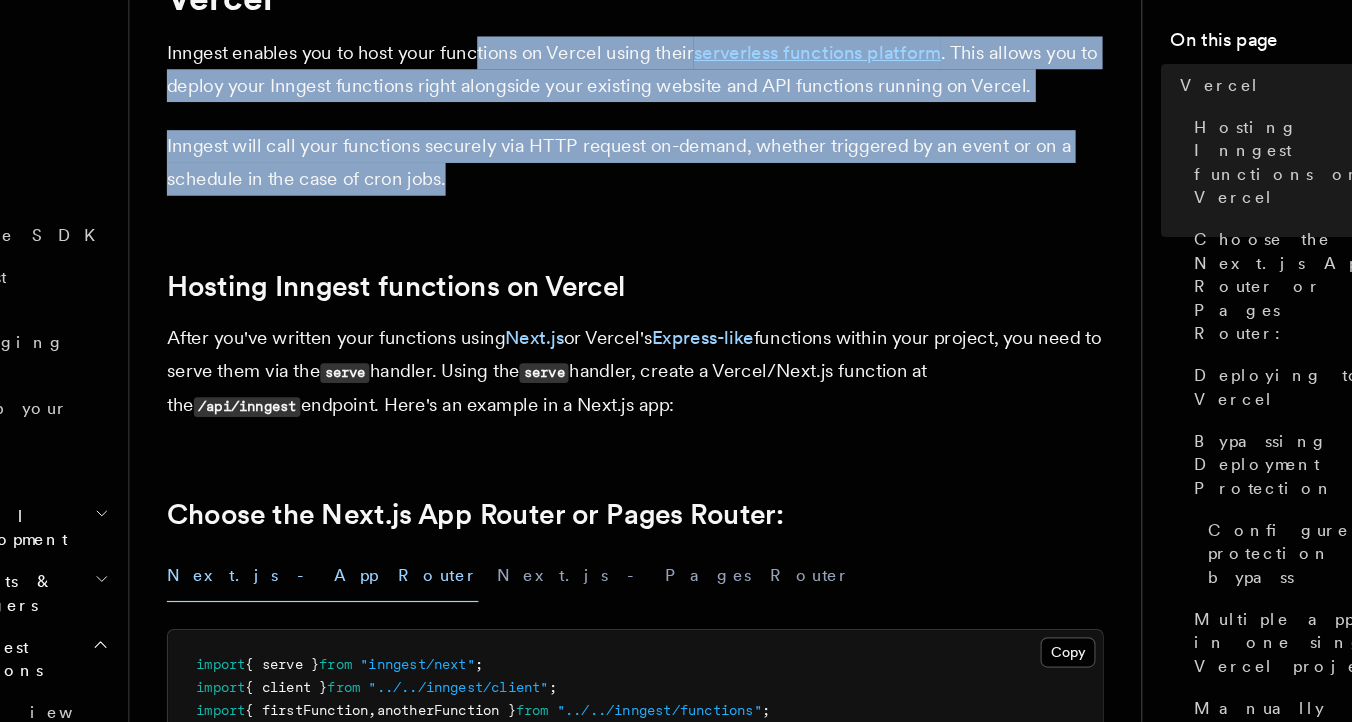 scroll, scrollTop: 81, scrollLeft: 0, axis: vertical 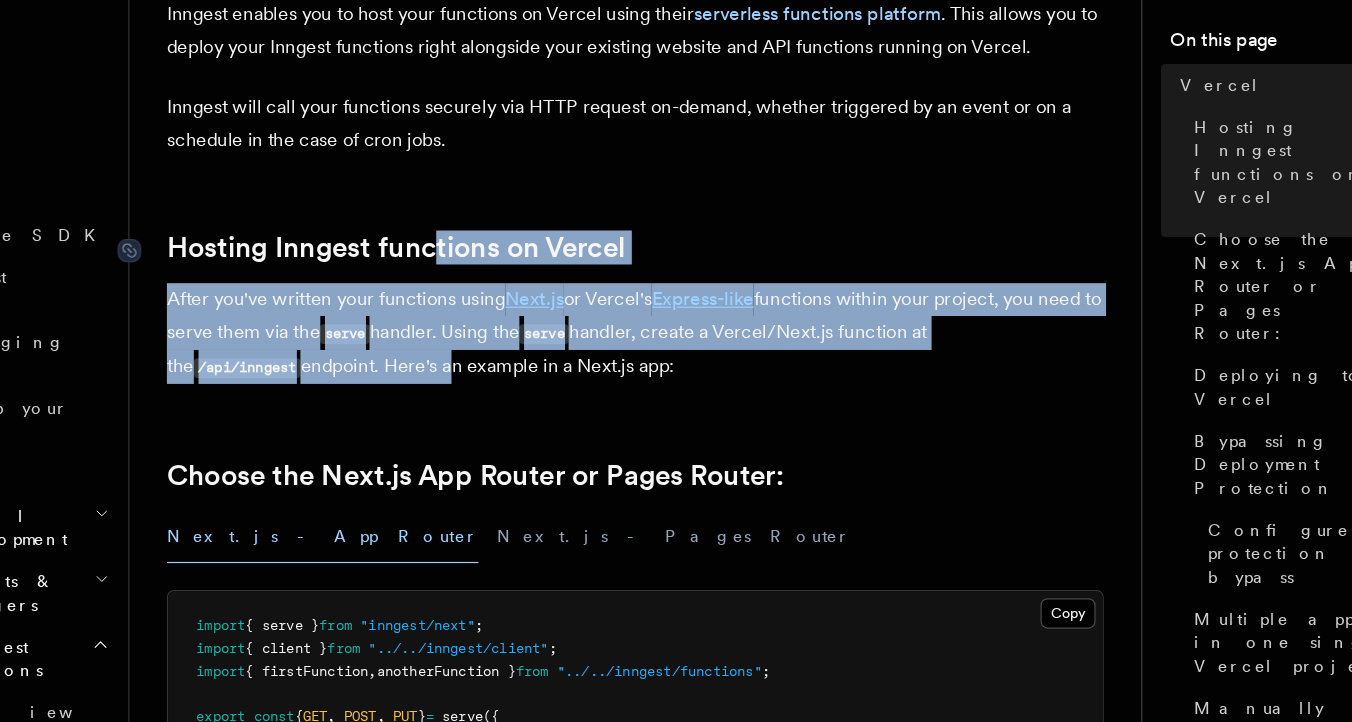 drag, startPoint x: 498, startPoint y: 418, endPoint x: 503, endPoint y: 315, distance: 103.121284 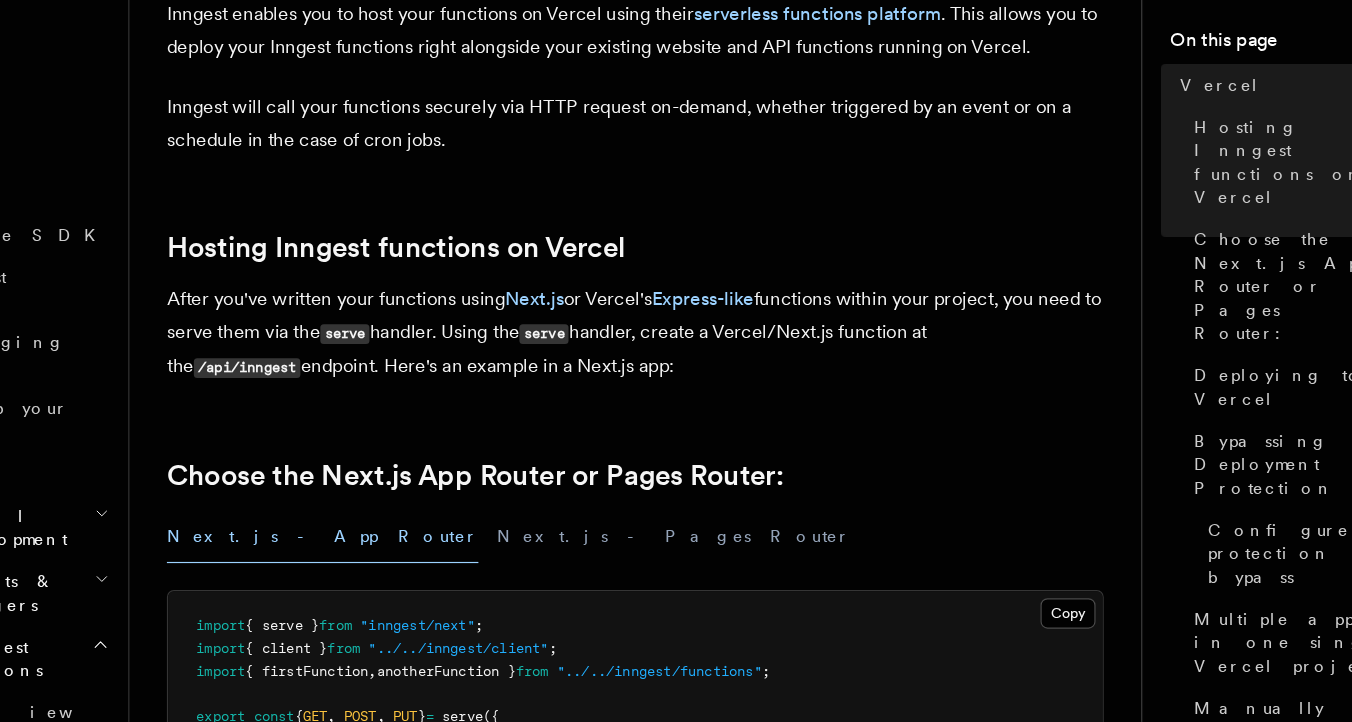 click on "Platform Deployment Cloud Providers Setup Vercel
Inngest enables you to host your functions on Vercel using their  serverless functions platform . This allows you to deploy your Inngest functions right alongside your existing website and API functions running on Vercel.
Inngest will call your functions securely via HTTP request on-demand, whether triggered by an event or on a schedule in the case of cron jobs.
Hosting Inngest functions on Vercel
After you've written your functions using  Next.js  or Vercel's  Express-like  functions within your project, you need to serve them via the  serve  handler. Using the  serve  handler, create a Vercel/Next.js function at the  /api/inngest  endpoint. Here's an example in a Next.js app:
Choose the Next.js App Router or Pages Router:
Next.js - App Router Next.js - Pages Router Copy Copied import  { serve }  from   "inngest/next" ;
import  { client }  from   "../../inngest/client" ;
import  { firstFunction ,  anotherFunction }  from   ;
export   const" at bounding box center [688, 2090] 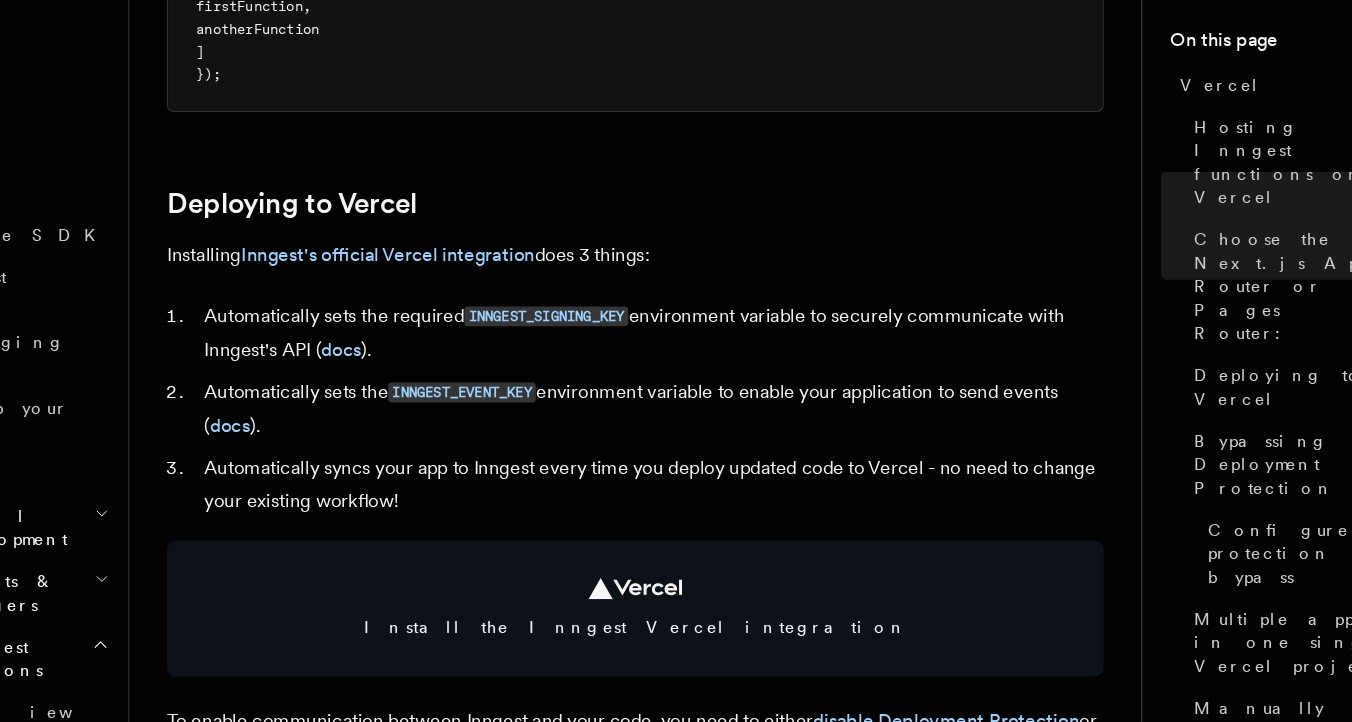 scroll, scrollTop: 756, scrollLeft: 0, axis: vertical 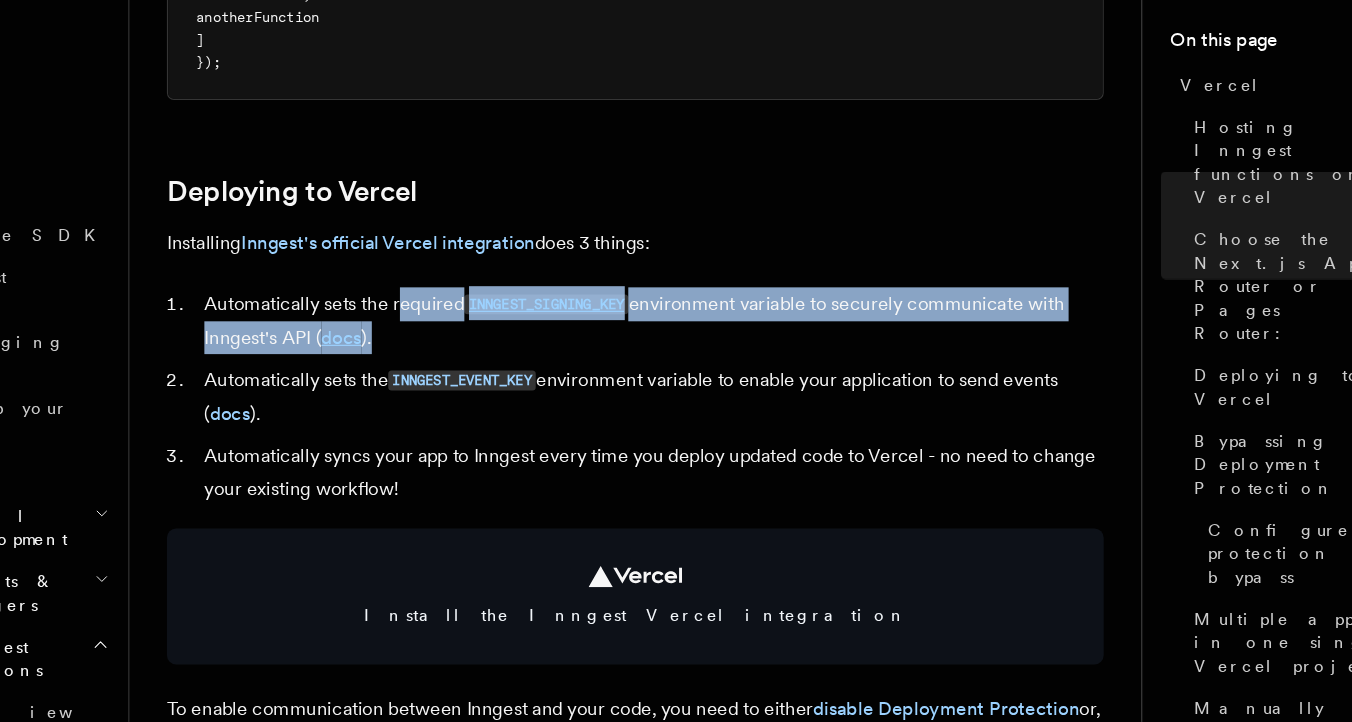drag, startPoint x: 475, startPoint y: 369, endPoint x: 471, endPoint y: 394, distance: 25.317978 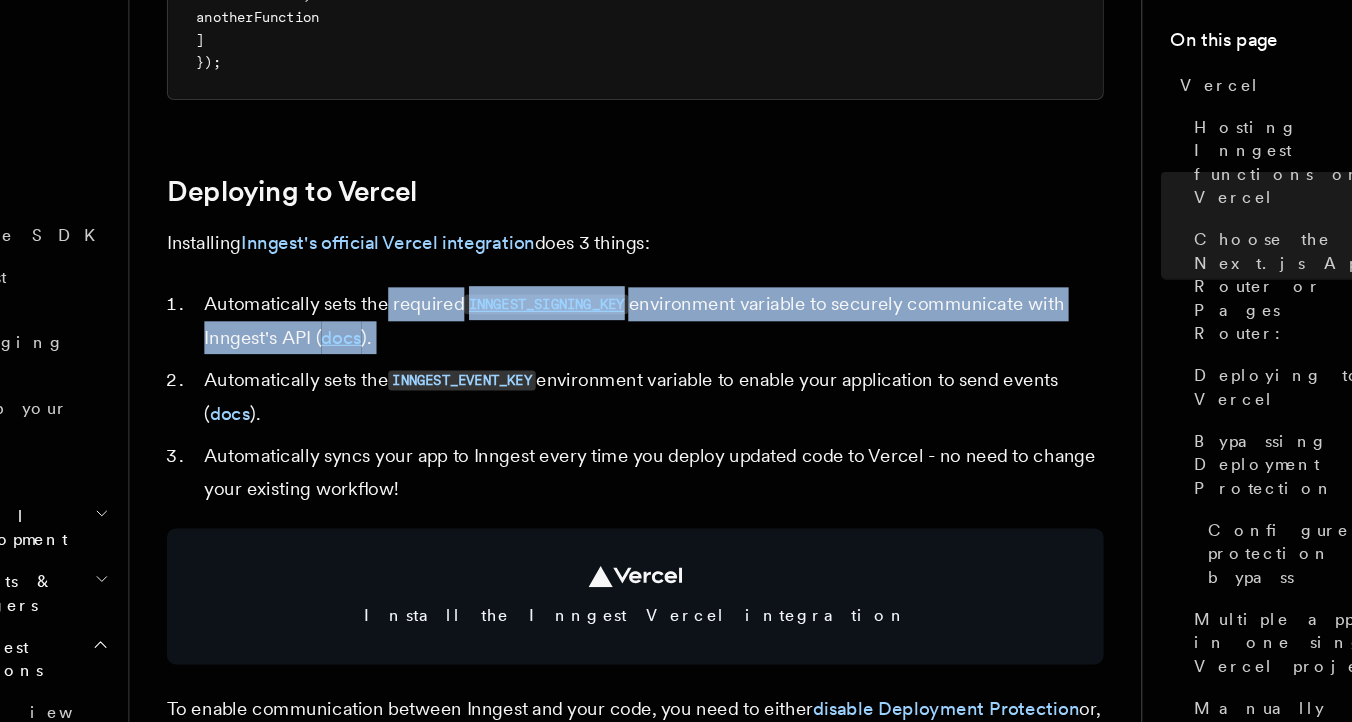 drag, startPoint x: 476, startPoint y: 394, endPoint x: 464, endPoint y: 379, distance: 19.209373 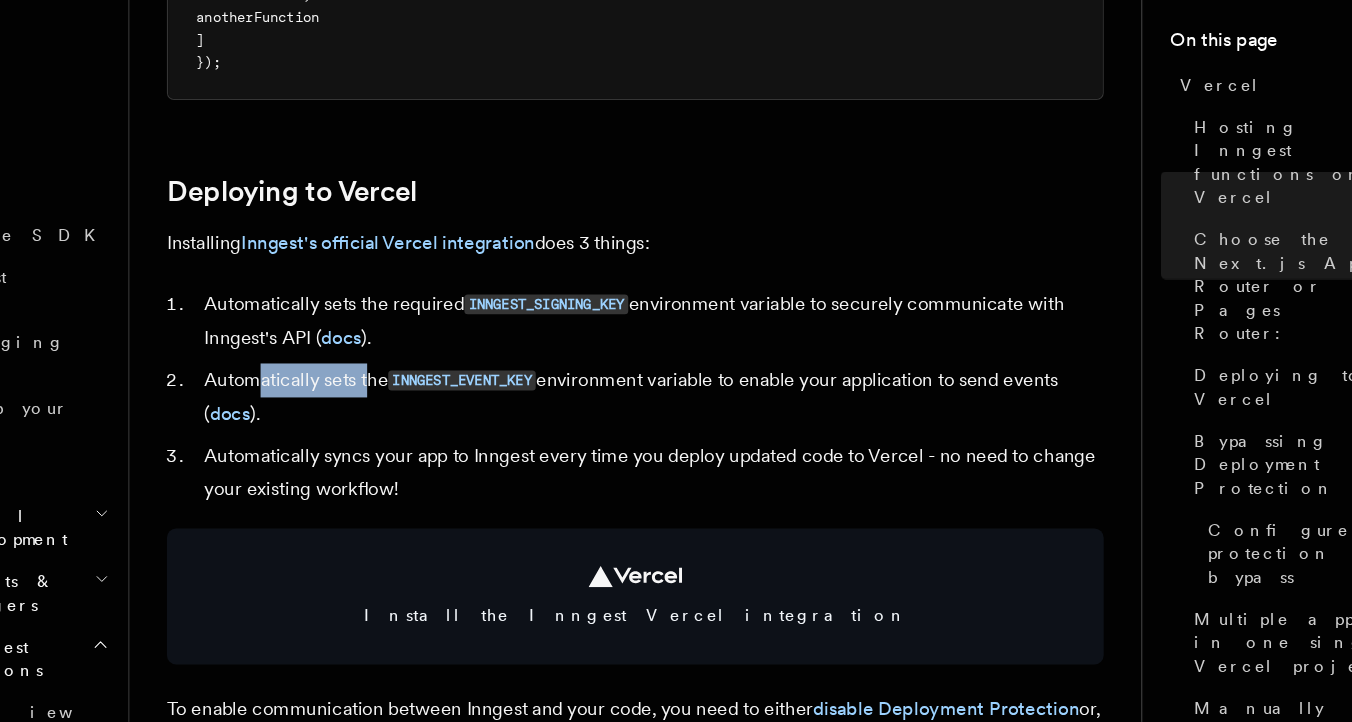 drag, startPoint x: 455, startPoint y: 436, endPoint x: 356, endPoint y: 440, distance: 99.08077 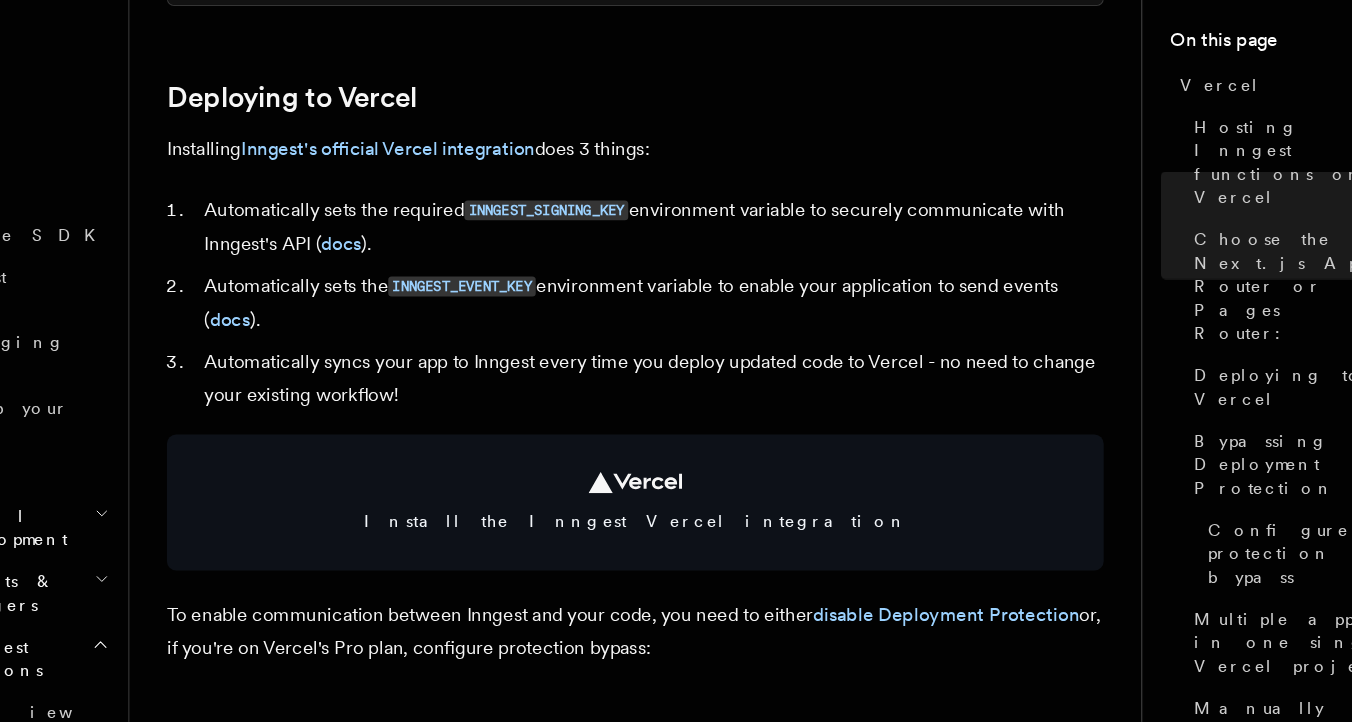 scroll, scrollTop: 854, scrollLeft: 0, axis: vertical 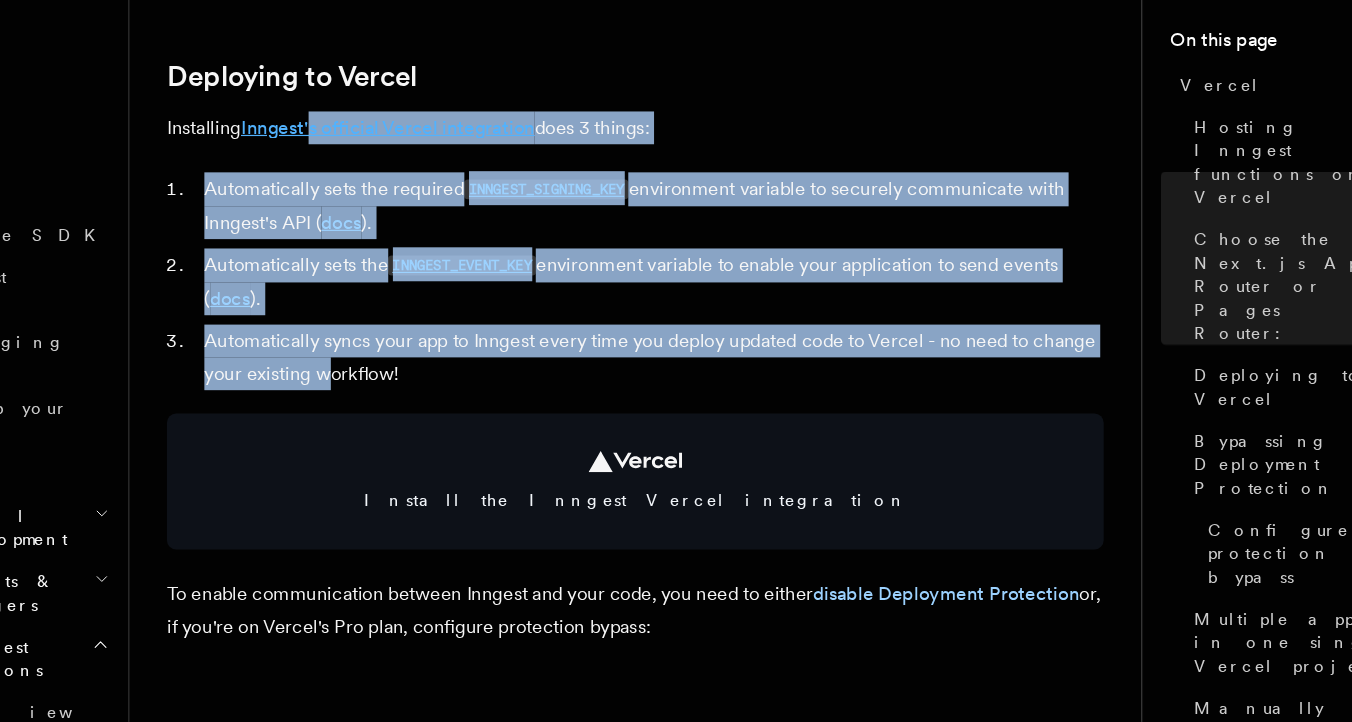 drag, startPoint x: 419, startPoint y: 434, endPoint x: 406, endPoint y: 215, distance: 219.3855 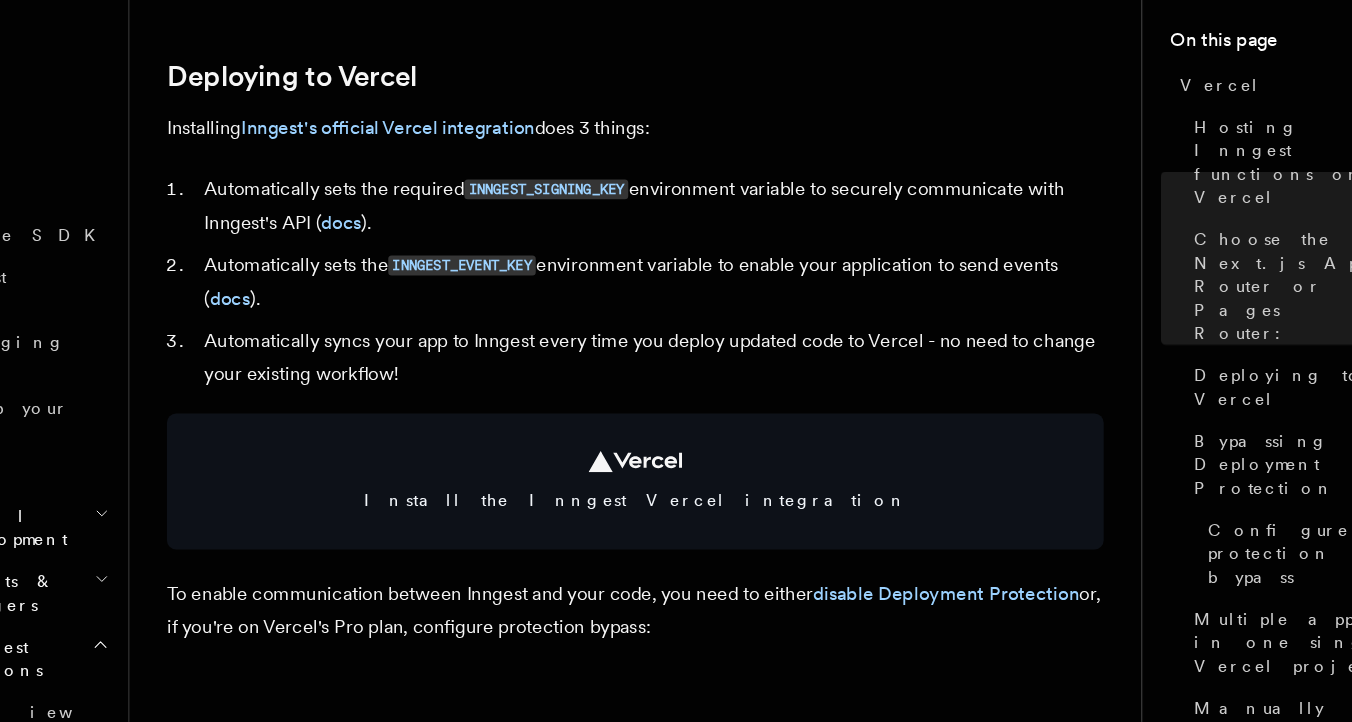 click on "Automatically syncs your app to Inngest every time you deploy updated code to Vercel - no need to change your existing workflow!" at bounding box center [693, 411] 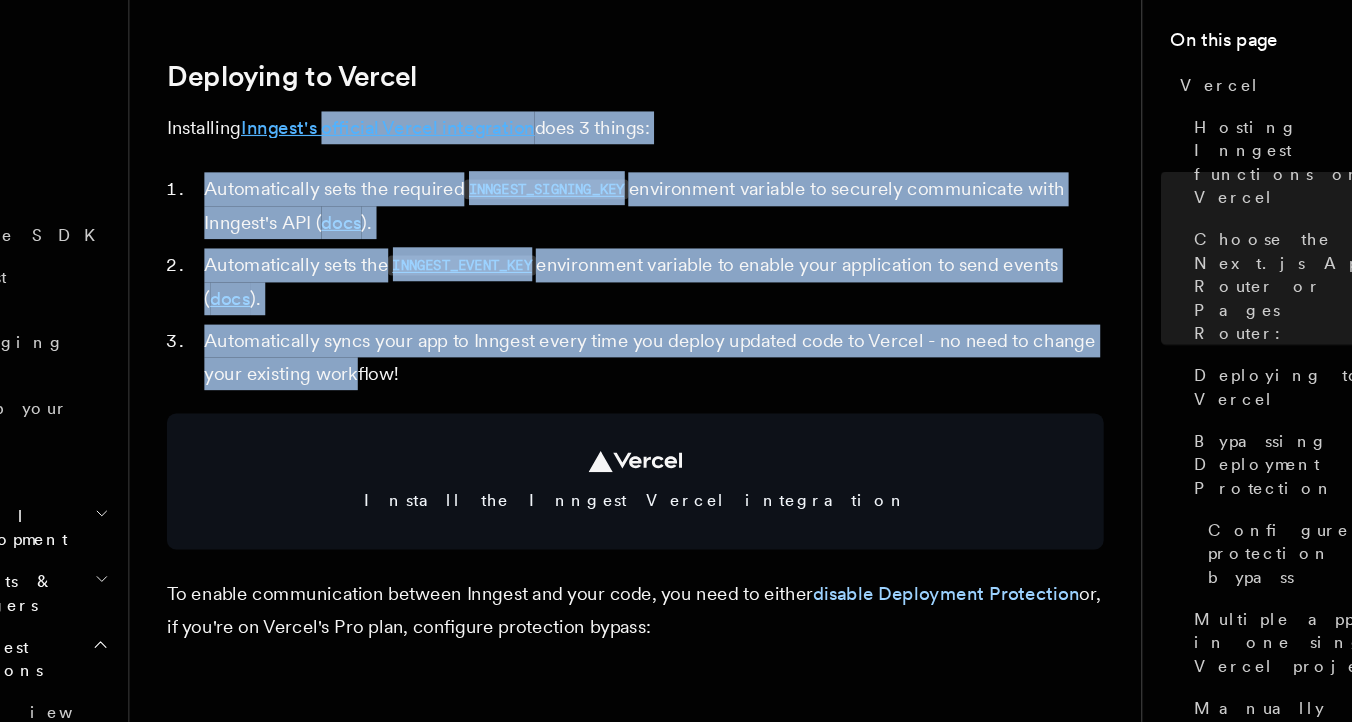 drag, startPoint x: 442, startPoint y: 424, endPoint x: 415, endPoint y: 218, distance: 207.76189 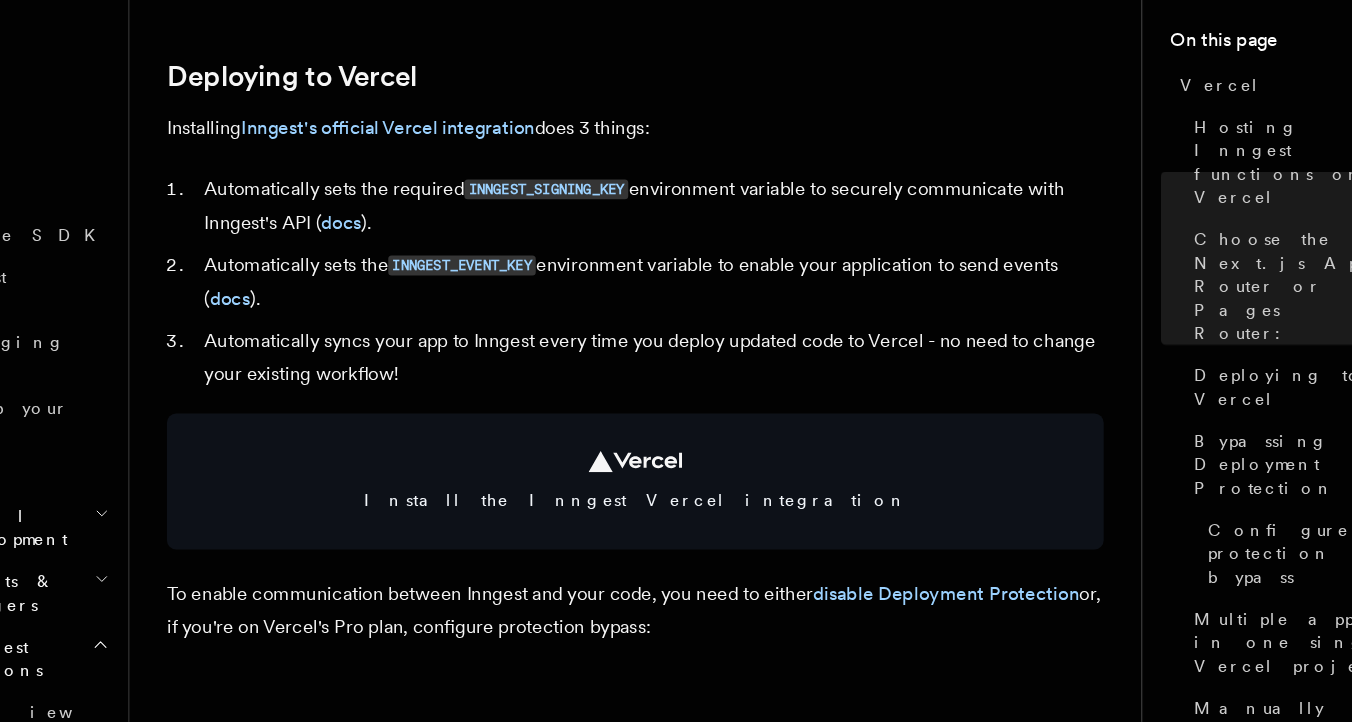 click on "Automatically syncs your app to Inngest every time you deploy updated code to Vercel - no need to change your existing workflow!" at bounding box center [693, 411] 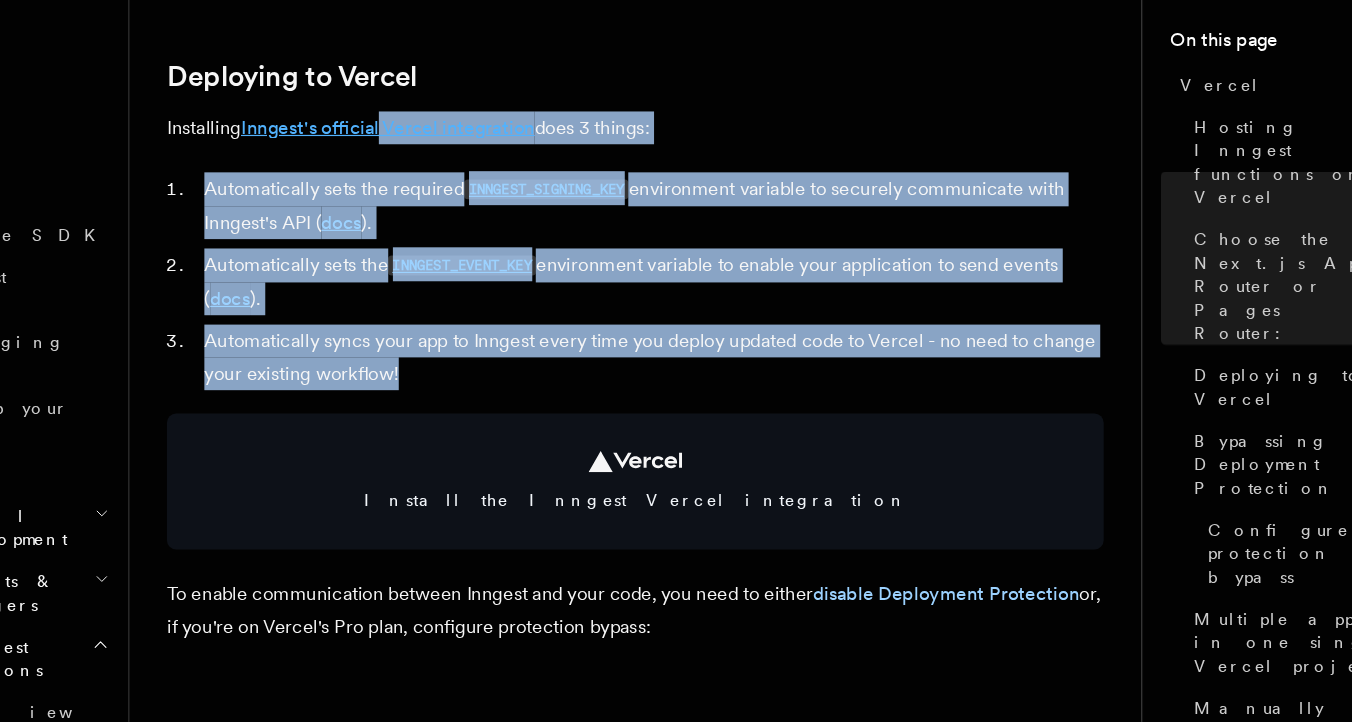 drag, startPoint x: 495, startPoint y: 427, endPoint x: 463, endPoint y: 218, distance: 211.43556 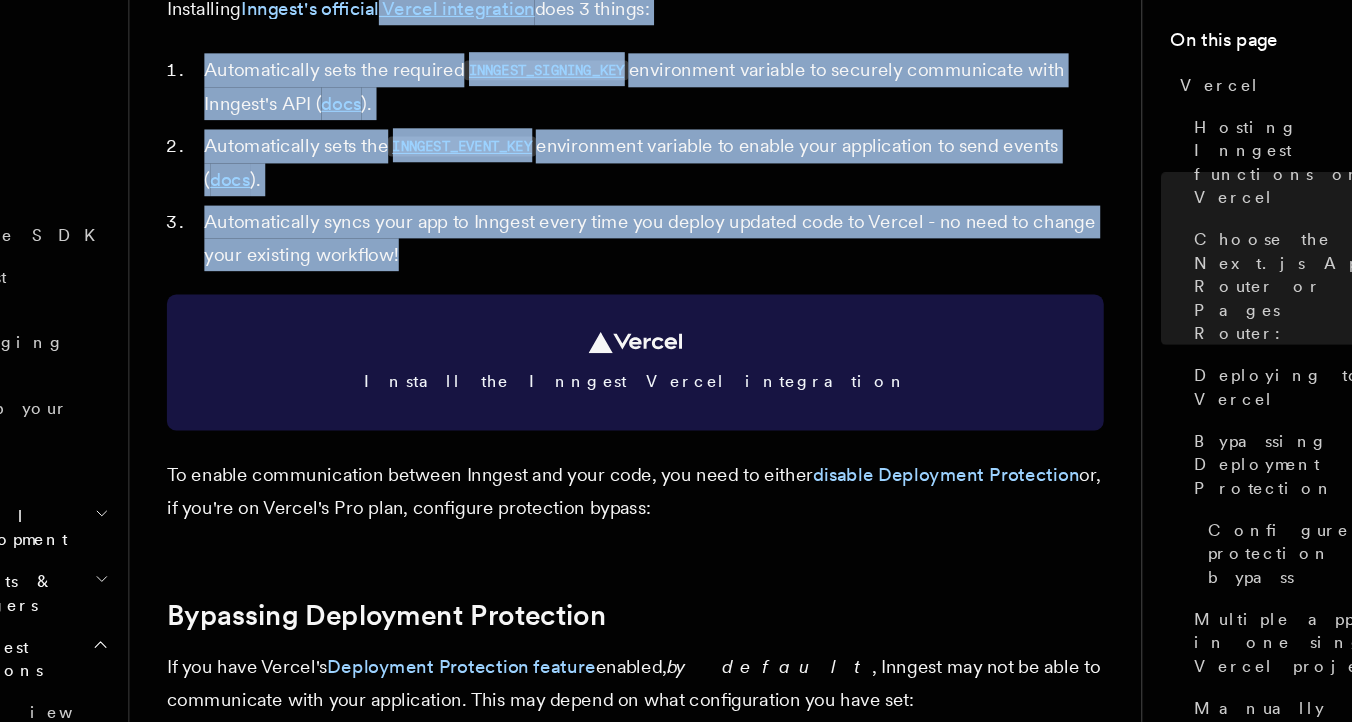scroll, scrollTop: 1016, scrollLeft: 0, axis: vertical 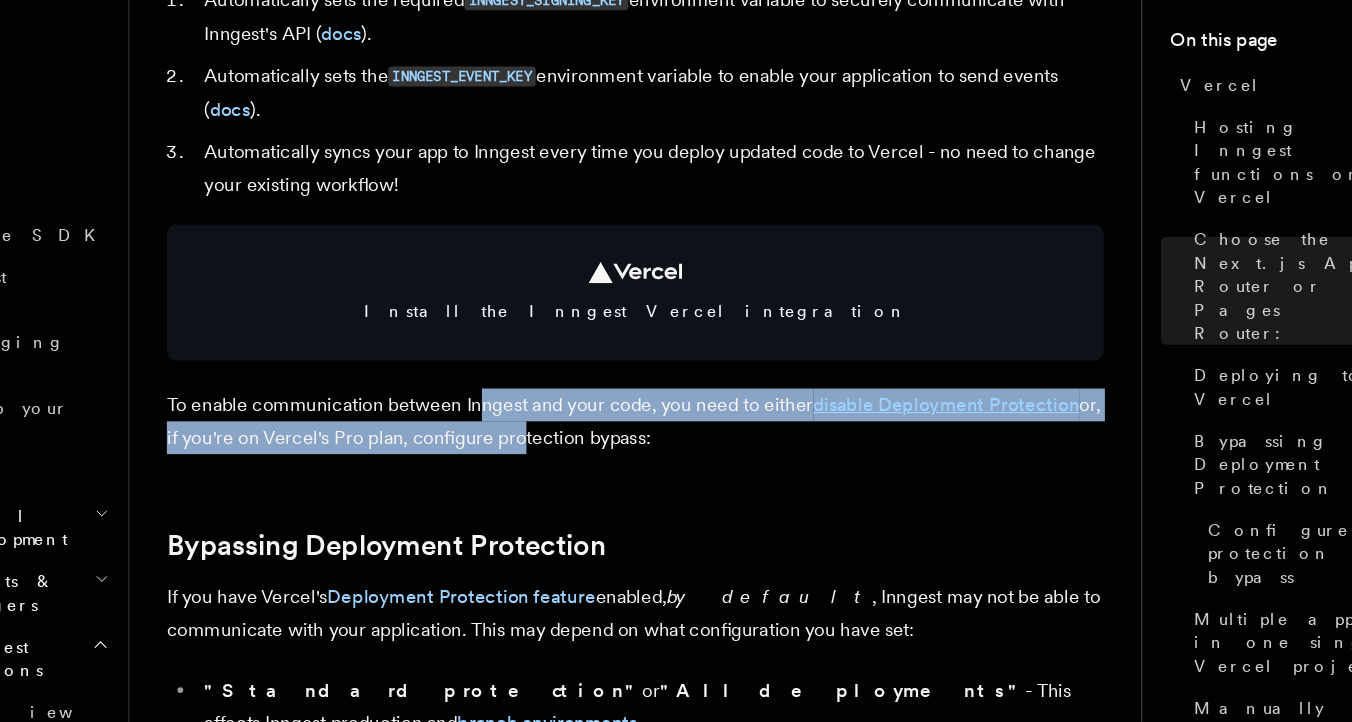 drag, startPoint x: 542, startPoint y: 451, endPoint x: 576, endPoint y: 485, distance: 48.08326 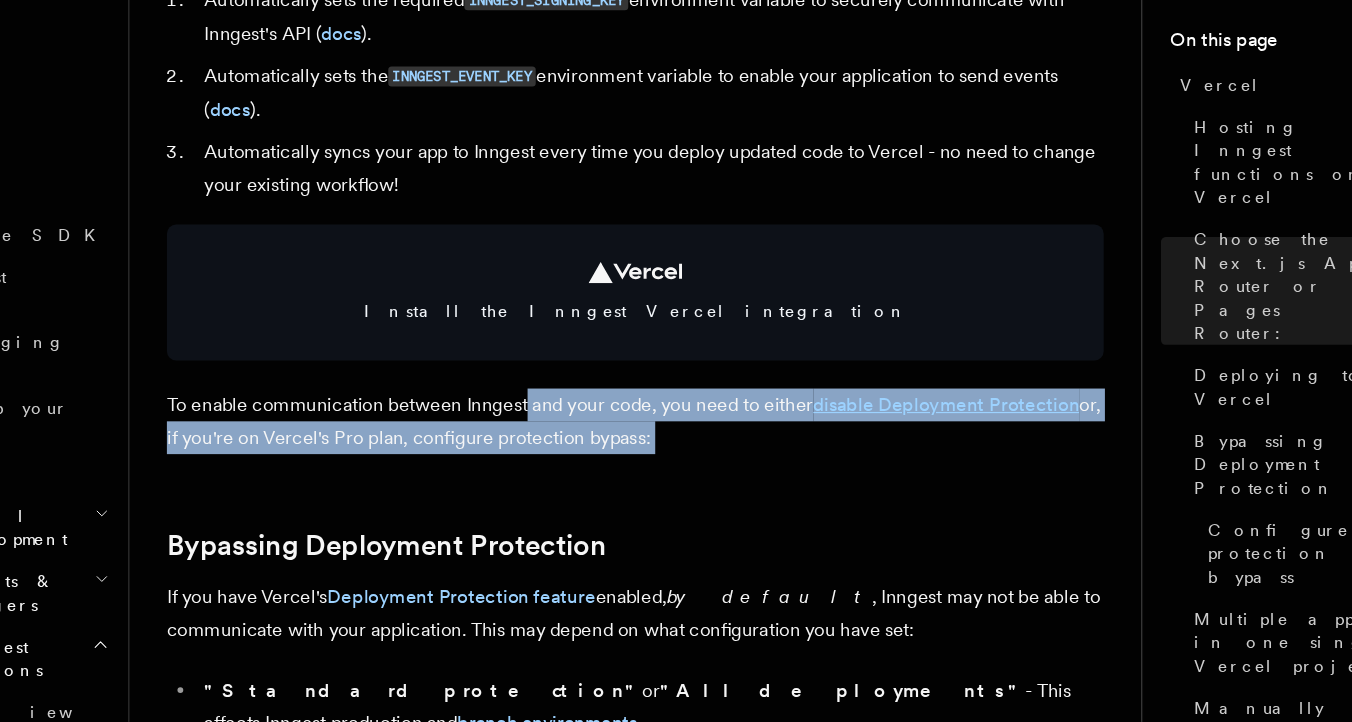 drag, startPoint x: 572, startPoint y: 495, endPoint x: 584, endPoint y: 452, distance: 44.64303 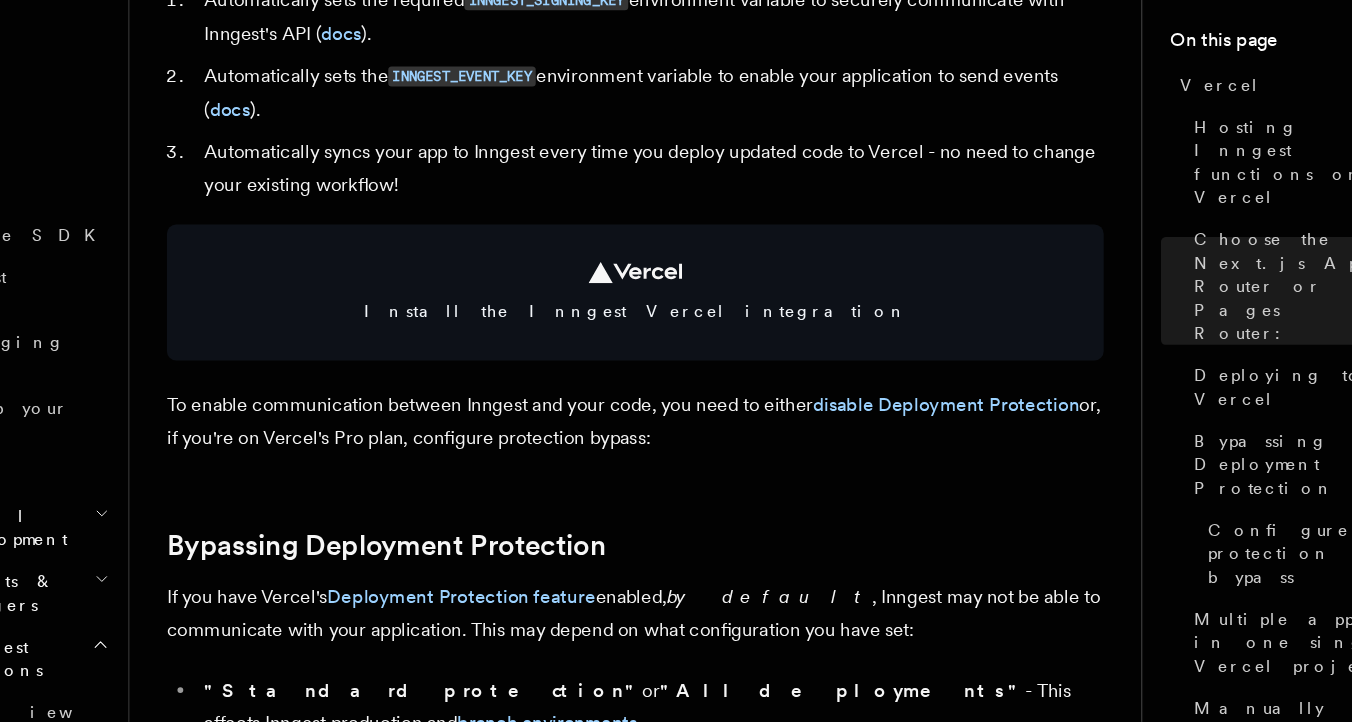 click on "To enable communication between Inngest and your code, you need to either  disable Deployment Protection
or, if you're on Vercel's Pro plan, configure protection bypass:" at bounding box center (680, 465) 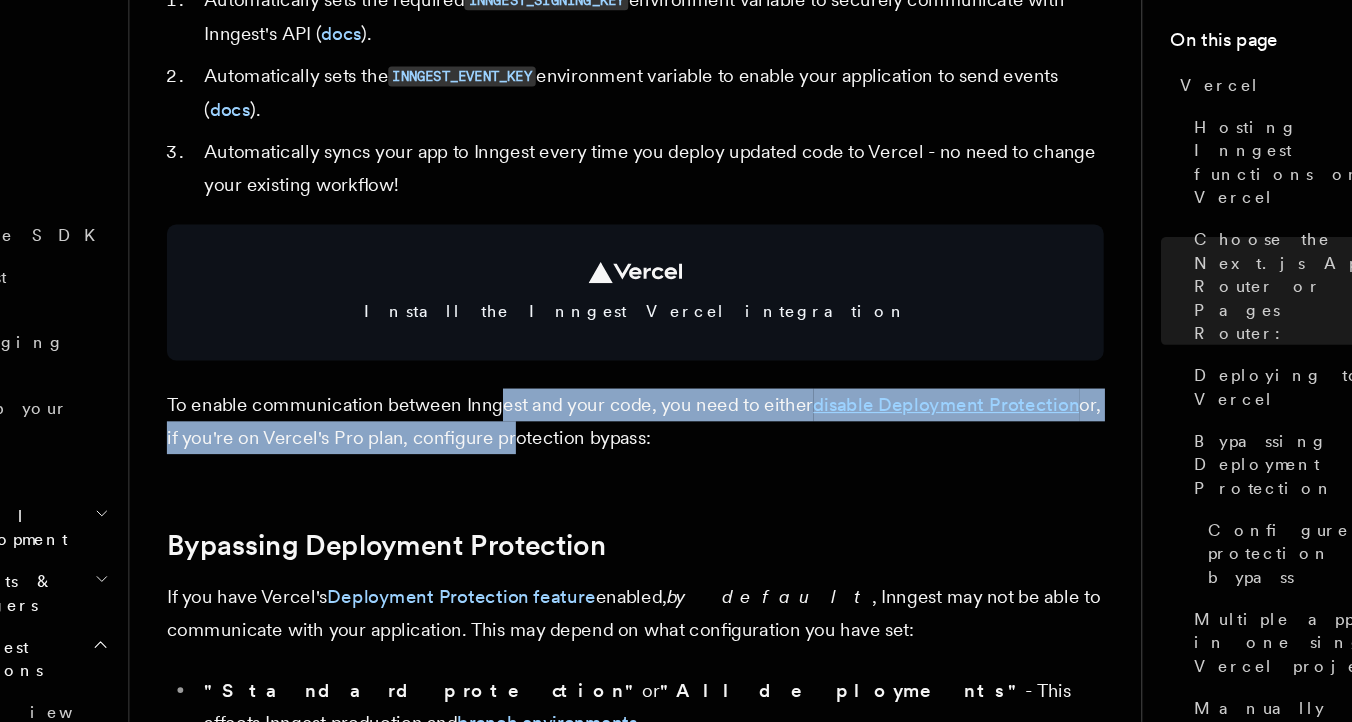 drag, startPoint x: 566, startPoint y: 480, endPoint x: 565, endPoint y: 451, distance: 29.017237 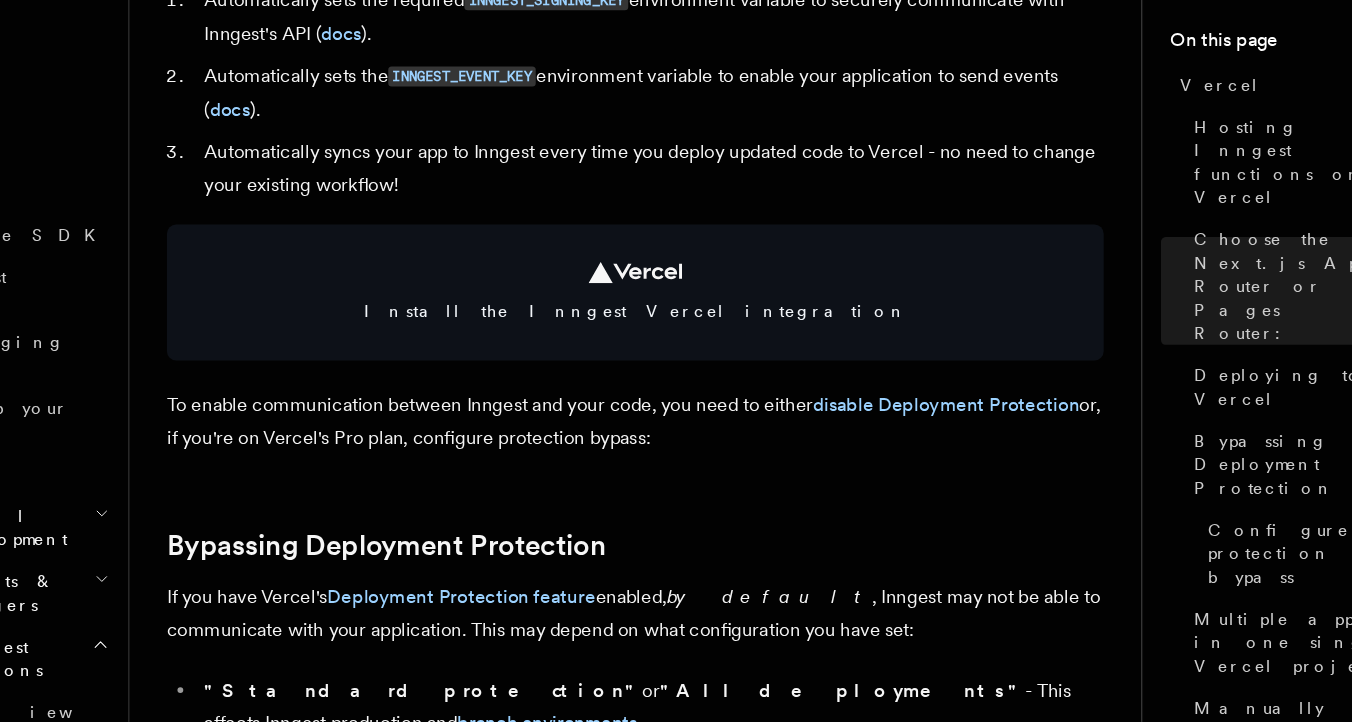click on "Platform Deployment Cloud Providers Setup Vercel
Inngest enables you to host your functions on Vercel using their  serverless functions platform . This allows you to deploy your Inngest functions right alongside your existing website and API functions running on Vercel.
Inngest will call your functions securely via HTTP request on-demand, whether triggered by an event or on a schedule in the case of cron jobs.
Hosting Inngest functions on Vercel
After you've written your functions using  Next.js  or Vercel's  Express-like  functions within your project, you need to serve them via the  serve  handler. Using the  serve  handler, create a Vercel/Next.js function at the  /api/inngest  endpoint. Here's an example in a Next.js app:
Choose the Next.js App Router or Pages Router:
Next.js - App Router Next.js - Pages Router Copy Copied import  { serve }  from   "inngest/next" ;
import  { client }  from   "../../inngest/client" ;
import  { firstFunction ,  anotherFunction }  from   ;
export   const" at bounding box center (688, 1155) 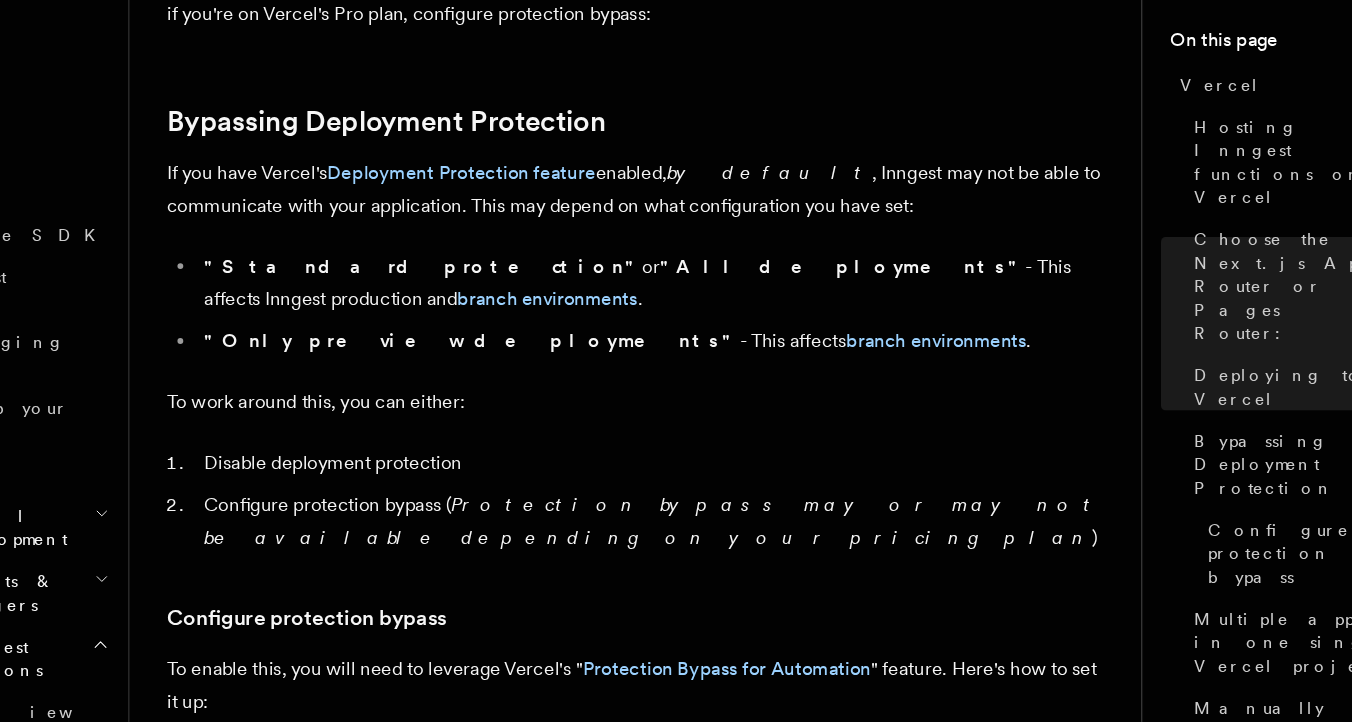 scroll, scrollTop: 1390, scrollLeft: 0, axis: vertical 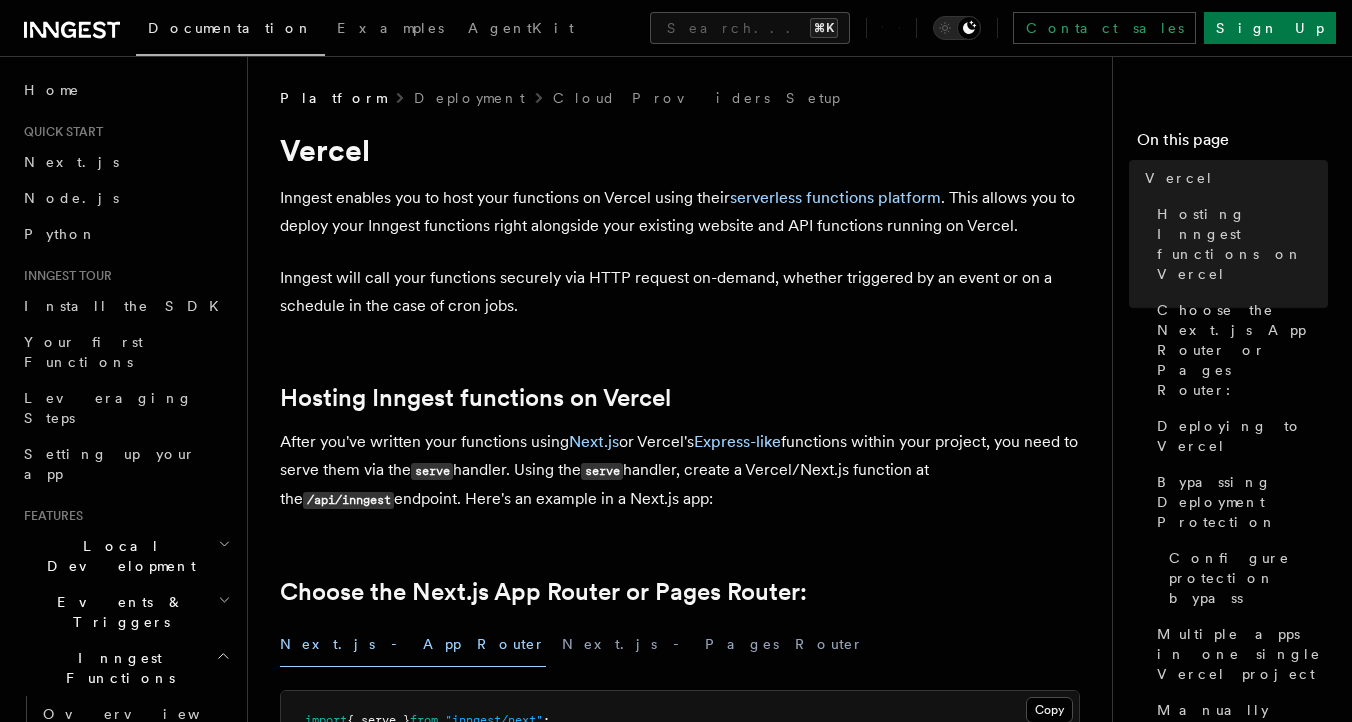 drag, startPoint x: 449, startPoint y: 193, endPoint x: 768, endPoint y: 4, distance: 370.78564 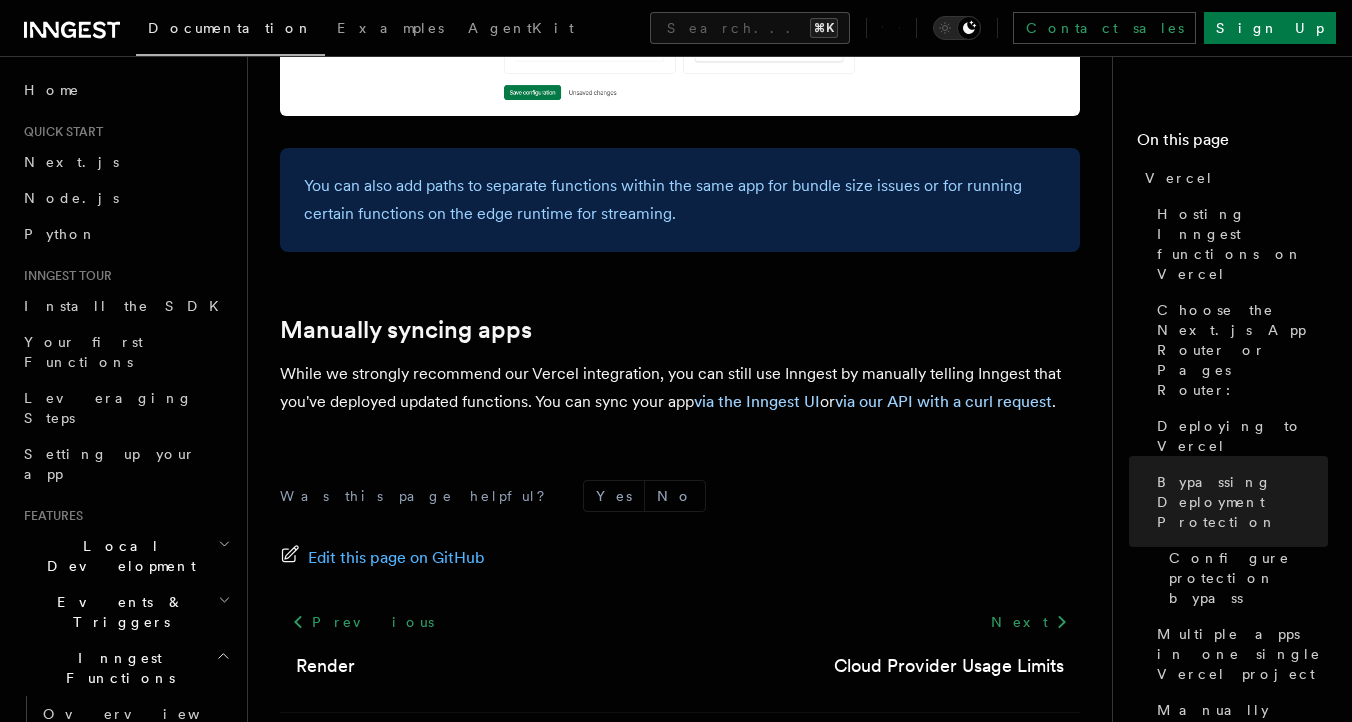 scroll, scrollTop: 3478, scrollLeft: 0, axis: vertical 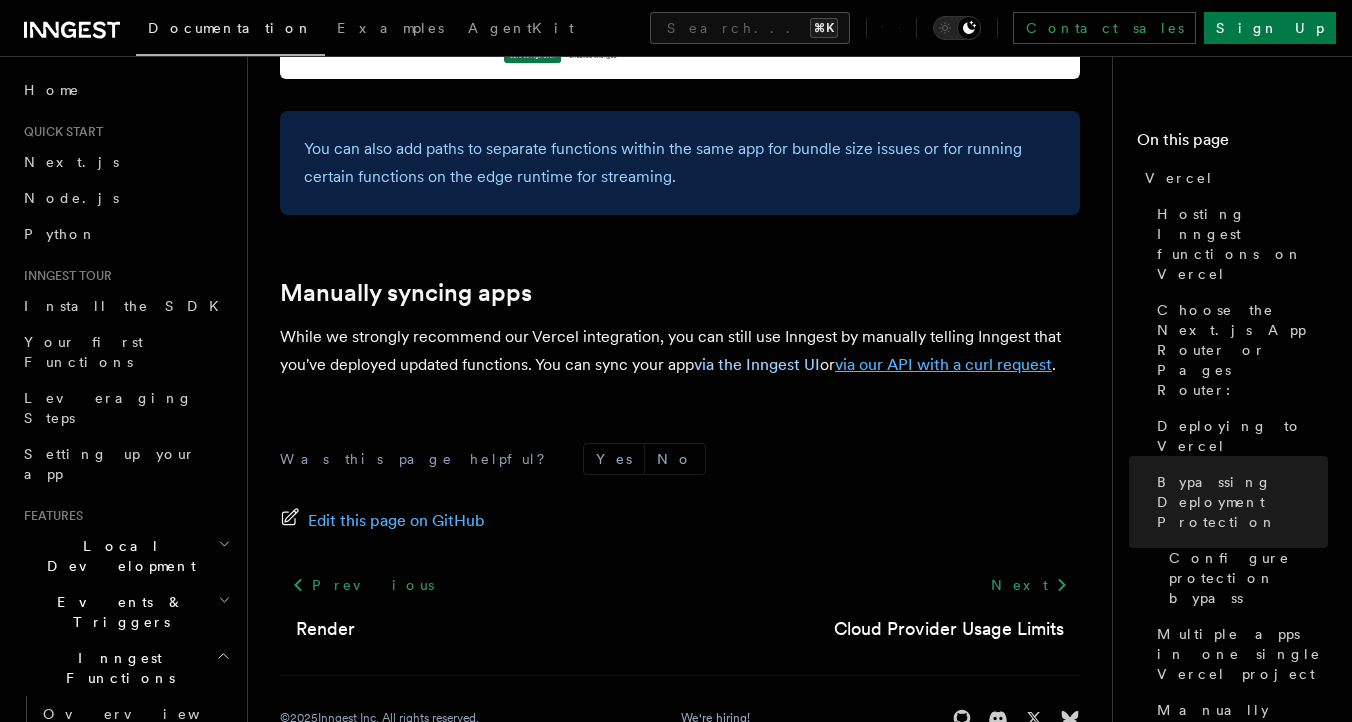 click on "via our API with a curl request" at bounding box center [943, 364] 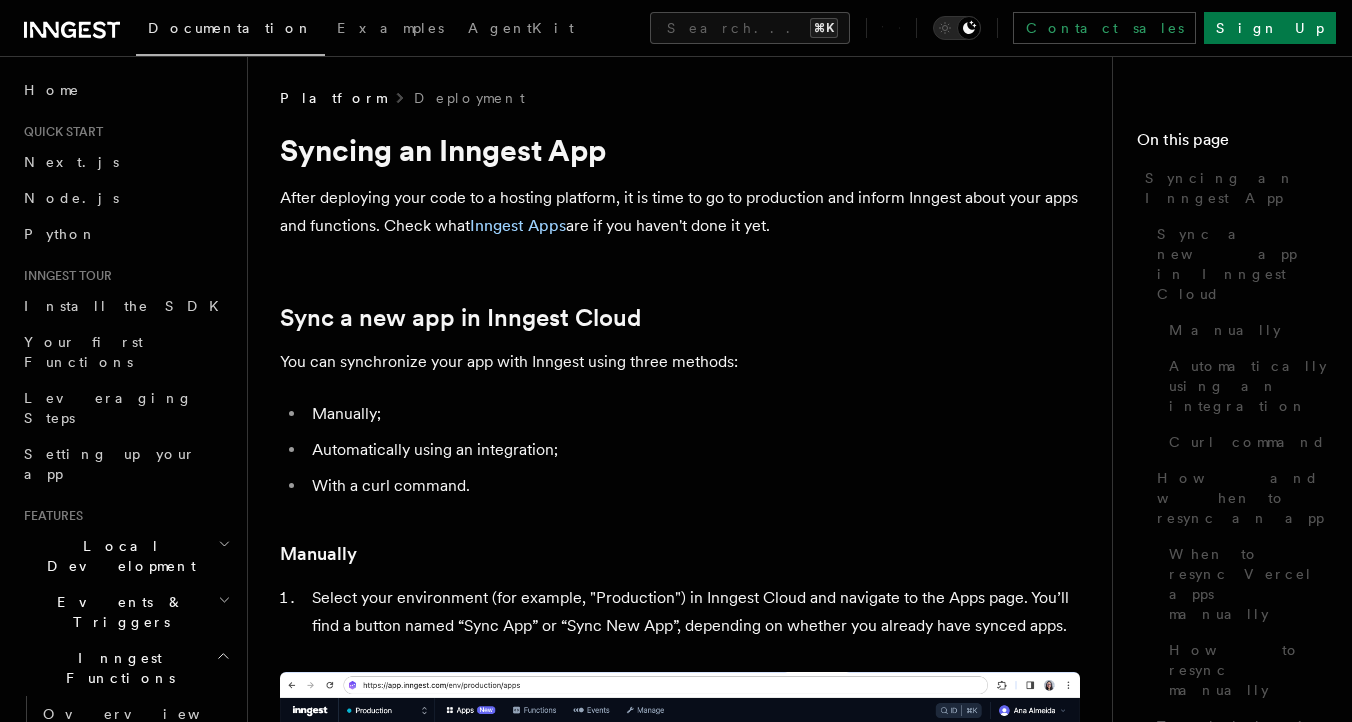 scroll, scrollTop: 1162, scrollLeft: 0, axis: vertical 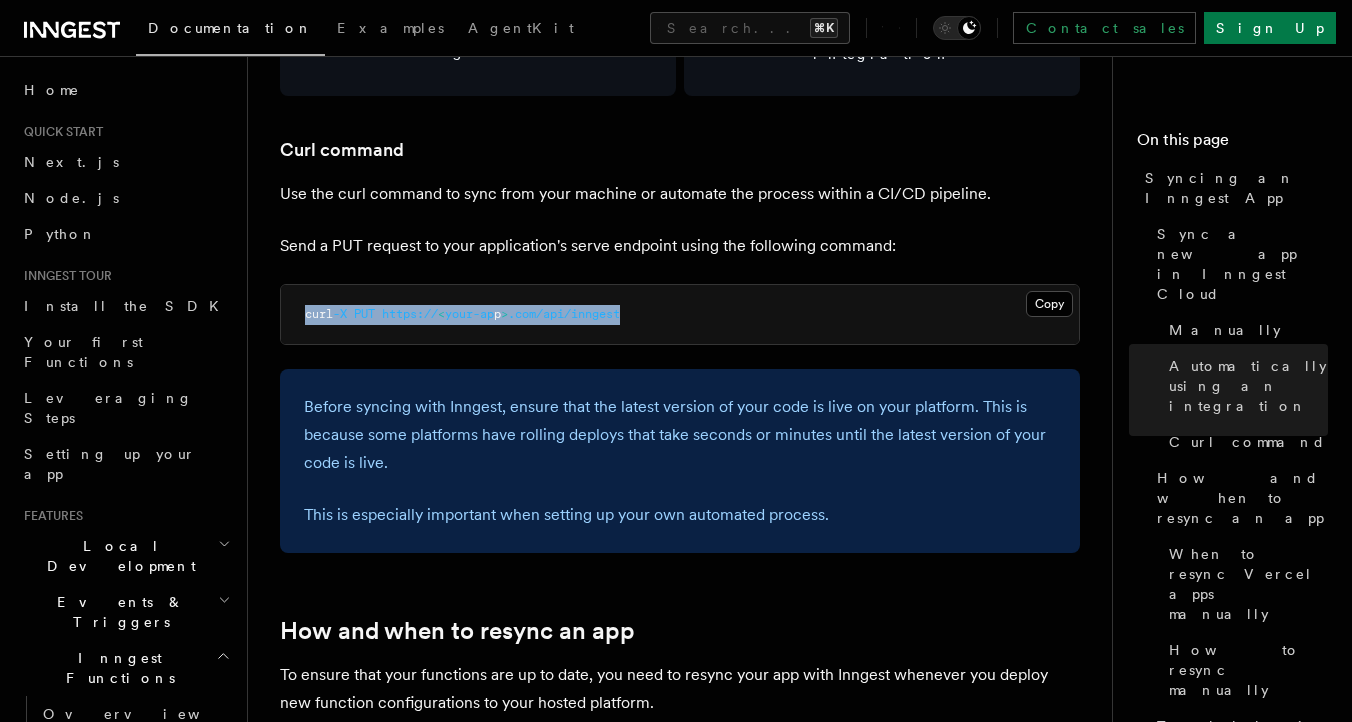 drag, startPoint x: 626, startPoint y: 280, endPoint x: 295, endPoint y: 281, distance: 331.0015 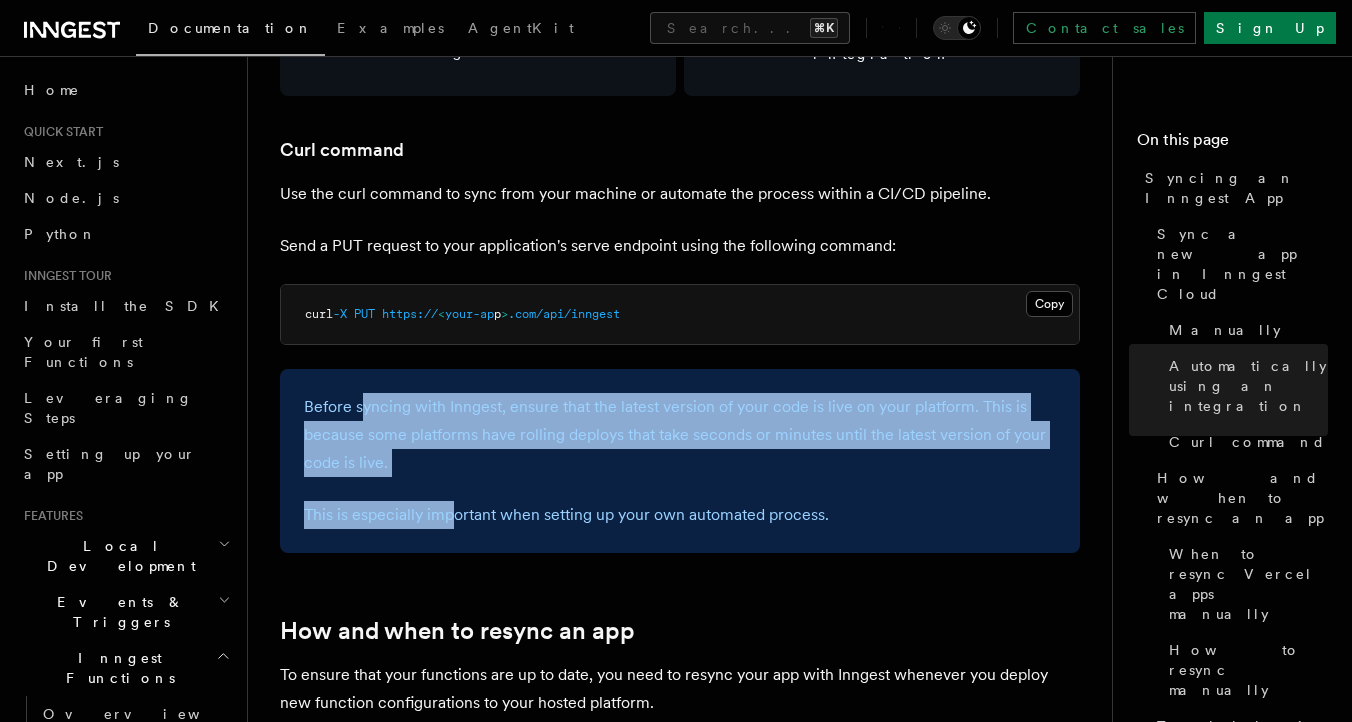 drag, startPoint x: 365, startPoint y: 363, endPoint x: 455, endPoint y: 466, distance: 136.78085 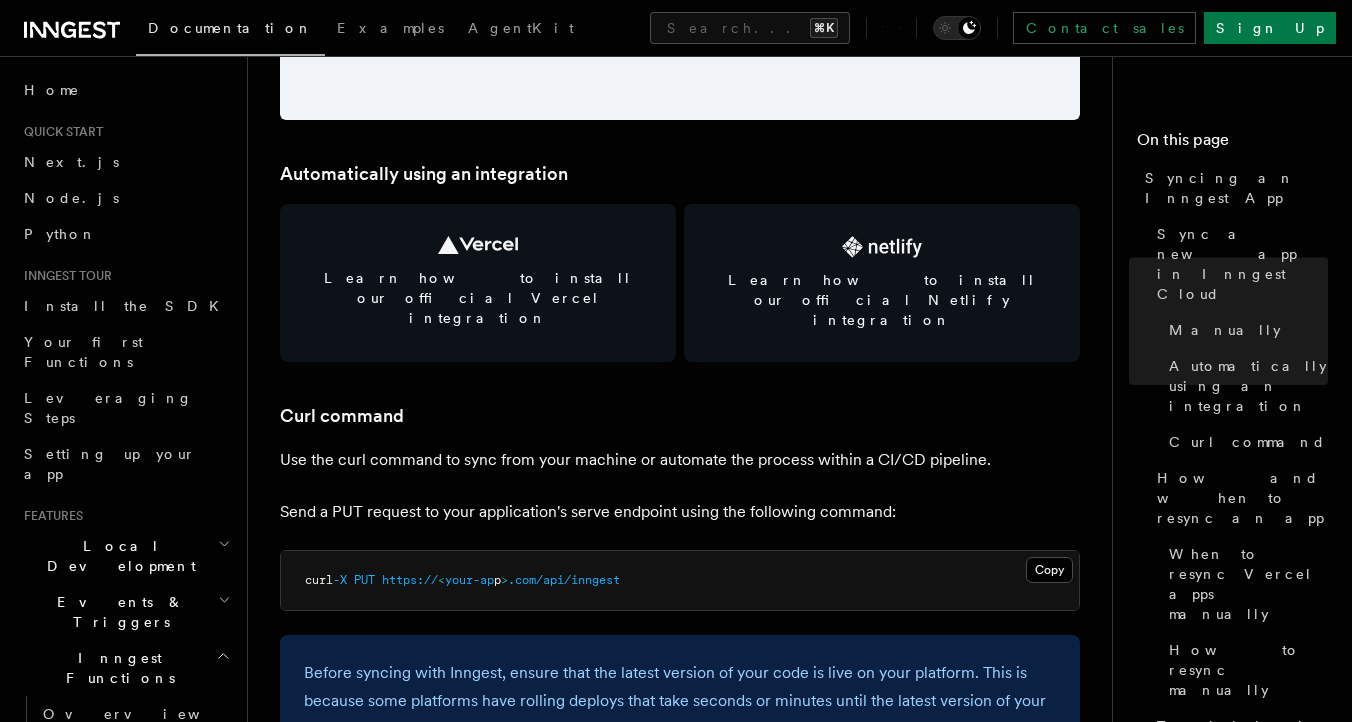scroll, scrollTop: 2697, scrollLeft: 0, axis: vertical 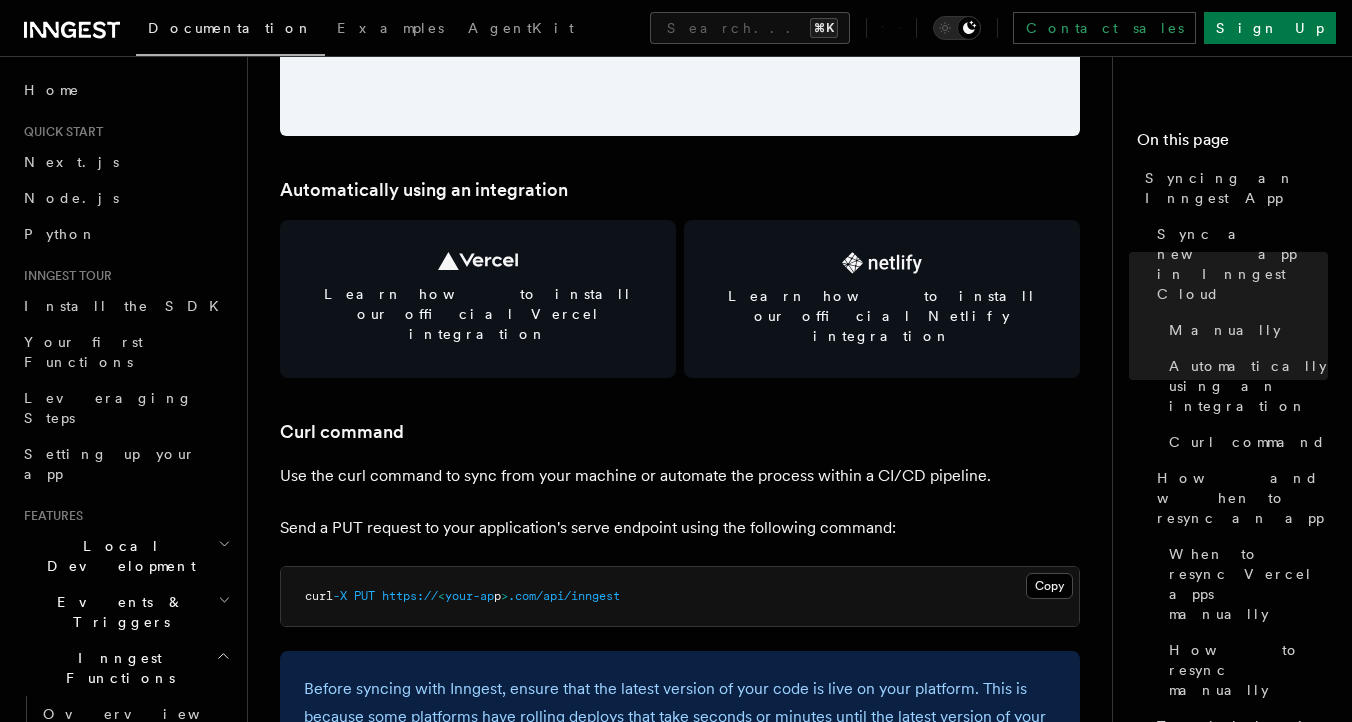 drag, startPoint x: 417, startPoint y: 497, endPoint x: 550, endPoint y: 484, distance: 133.63383 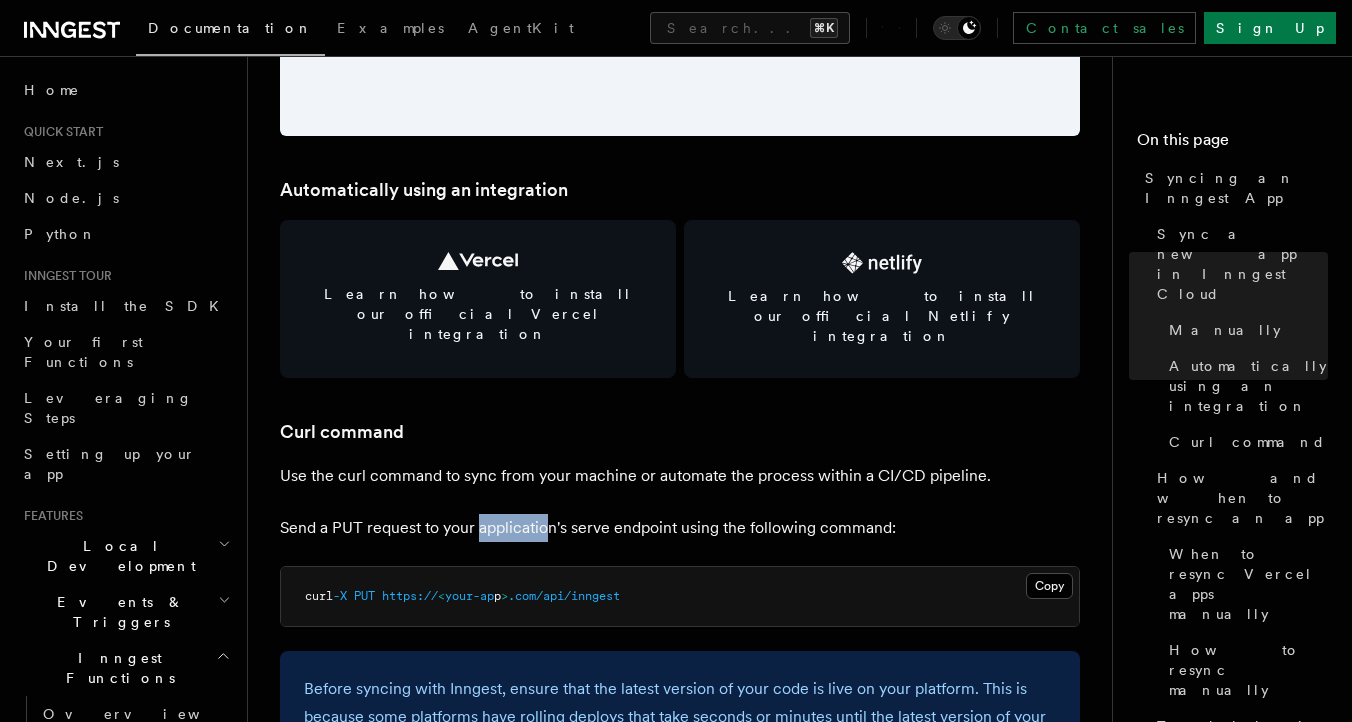 drag, startPoint x: 550, startPoint y: 484, endPoint x: 480, endPoint y: 483, distance: 70.00714 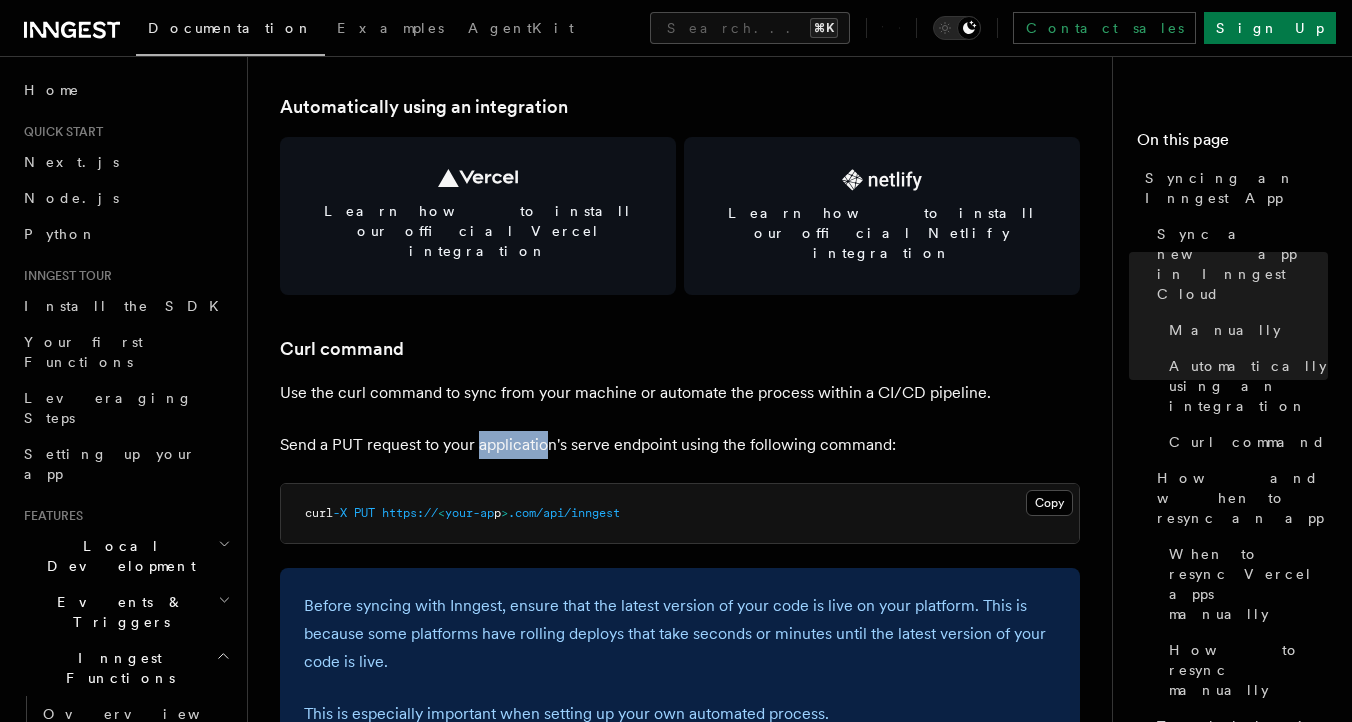 scroll, scrollTop: 2819, scrollLeft: 0, axis: vertical 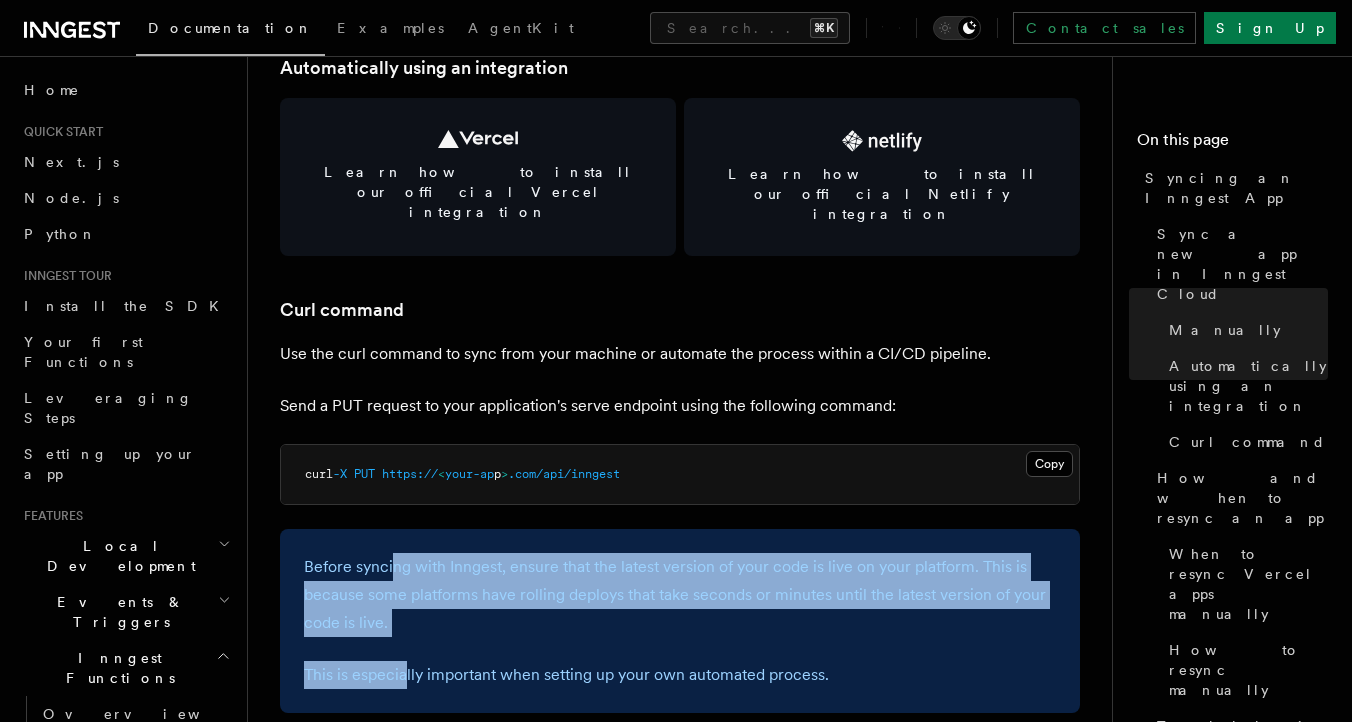 drag, startPoint x: 389, startPoint y: 524, endPoint x: 406, endPoint y: 628, distance: 105.380264 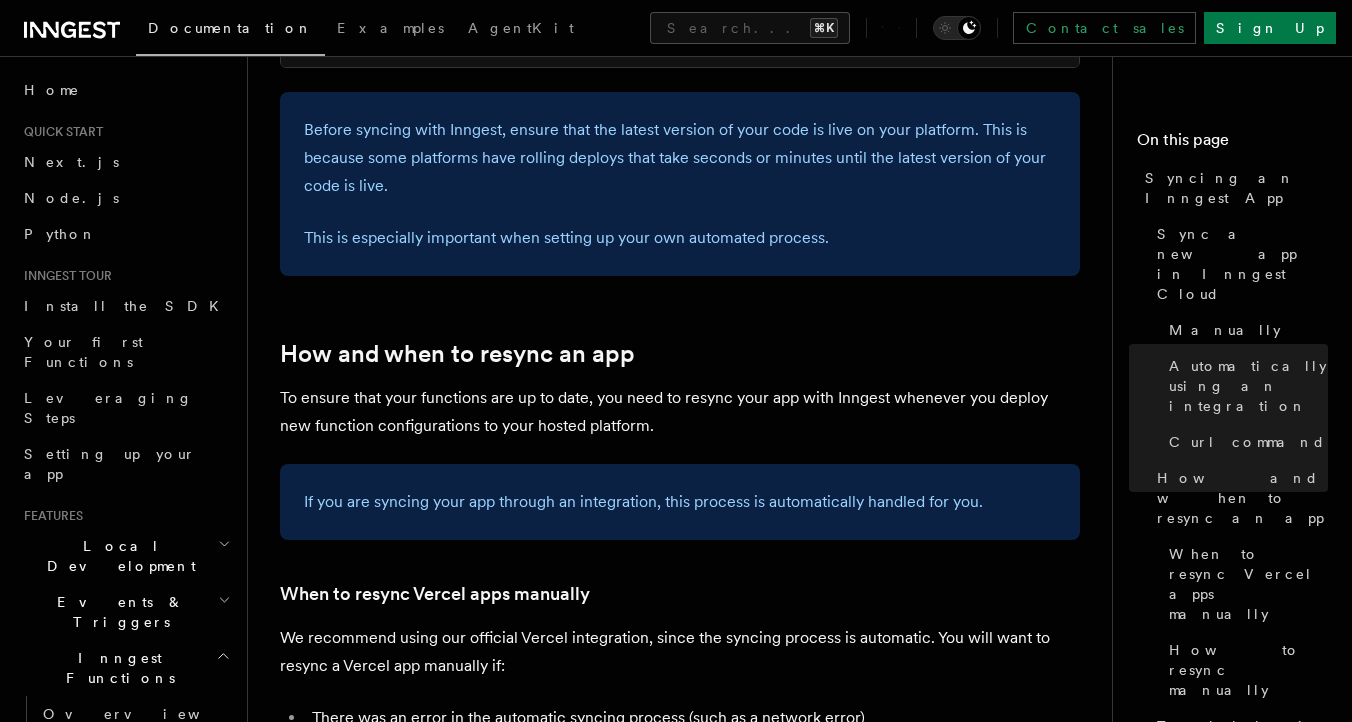 click on "We recommend using our official Vercel integration, since the syncing process is automatic.
You will want to resync a Vercel app manually if:" at bounding box center [680, 652] 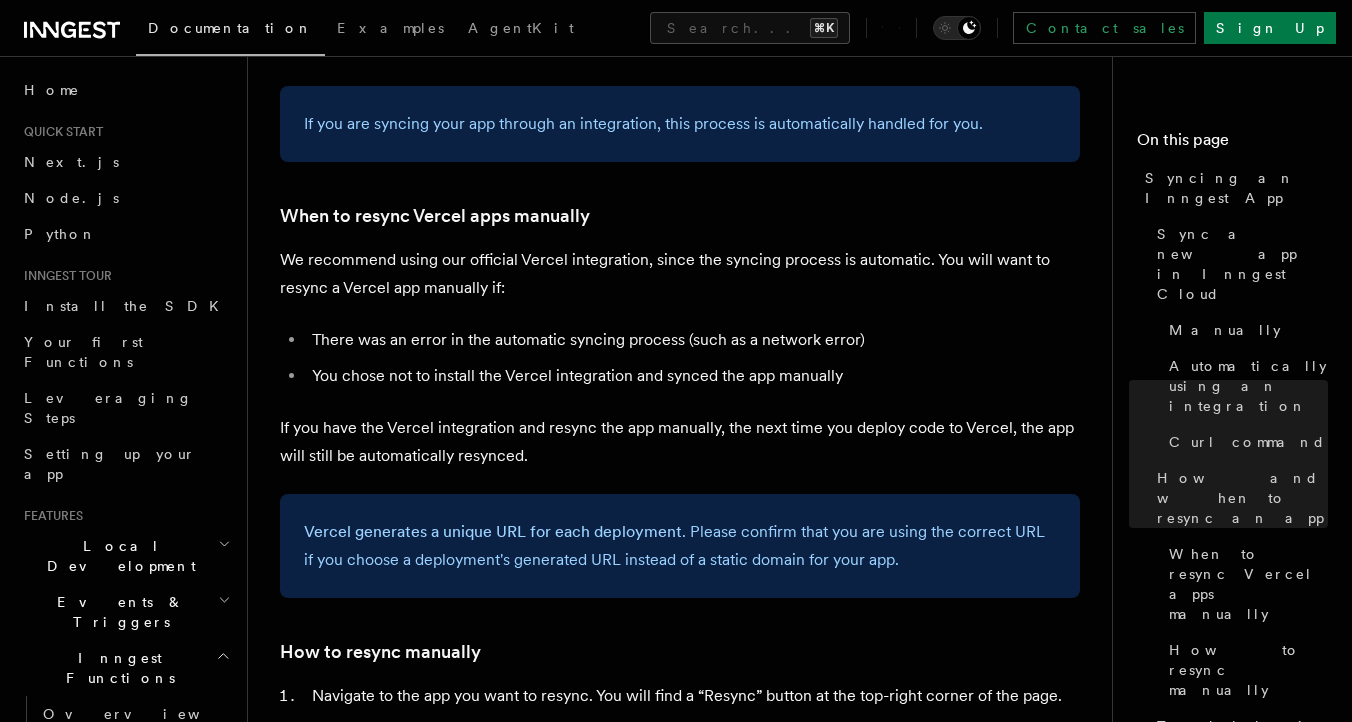 scroll, scrollTop: 3644, scrollLeft: 0, axis: vertical 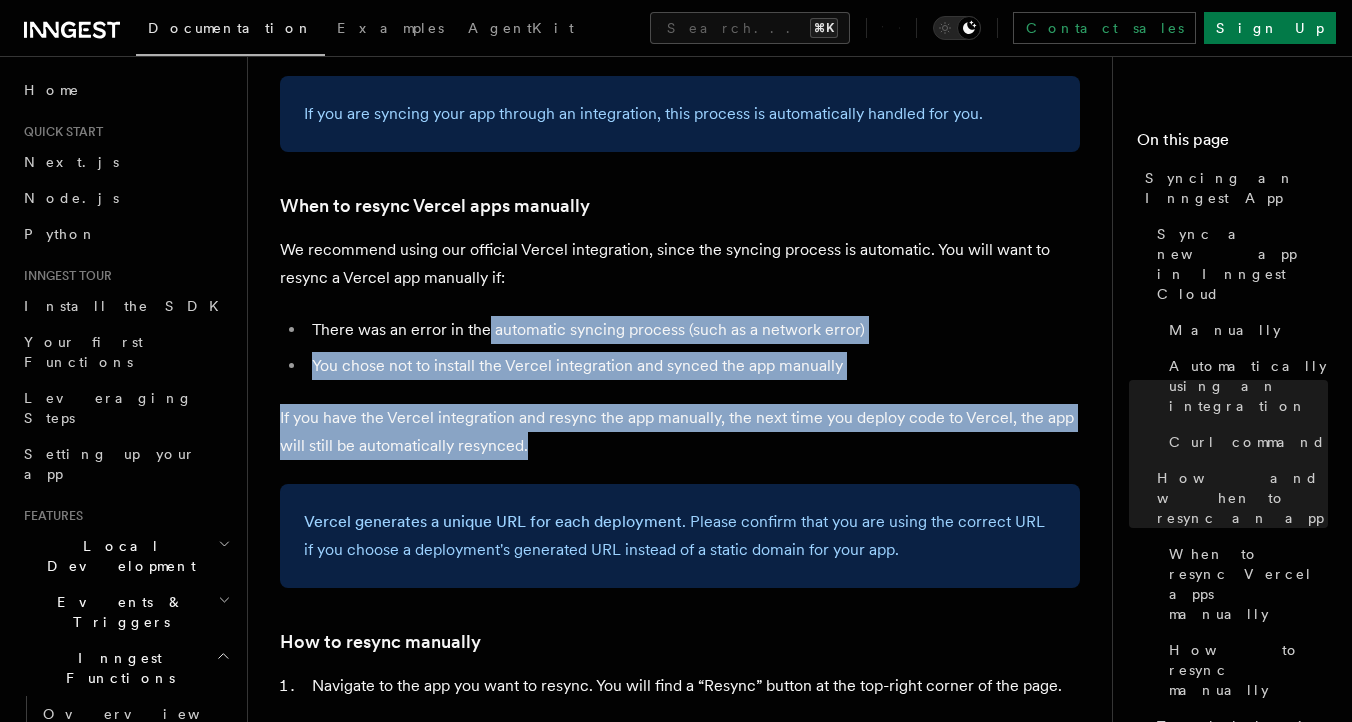 drag, startPoint x: 485, startPoint y: 282, endPoint x: 569, endPoint y: 430, distance: 170.17638 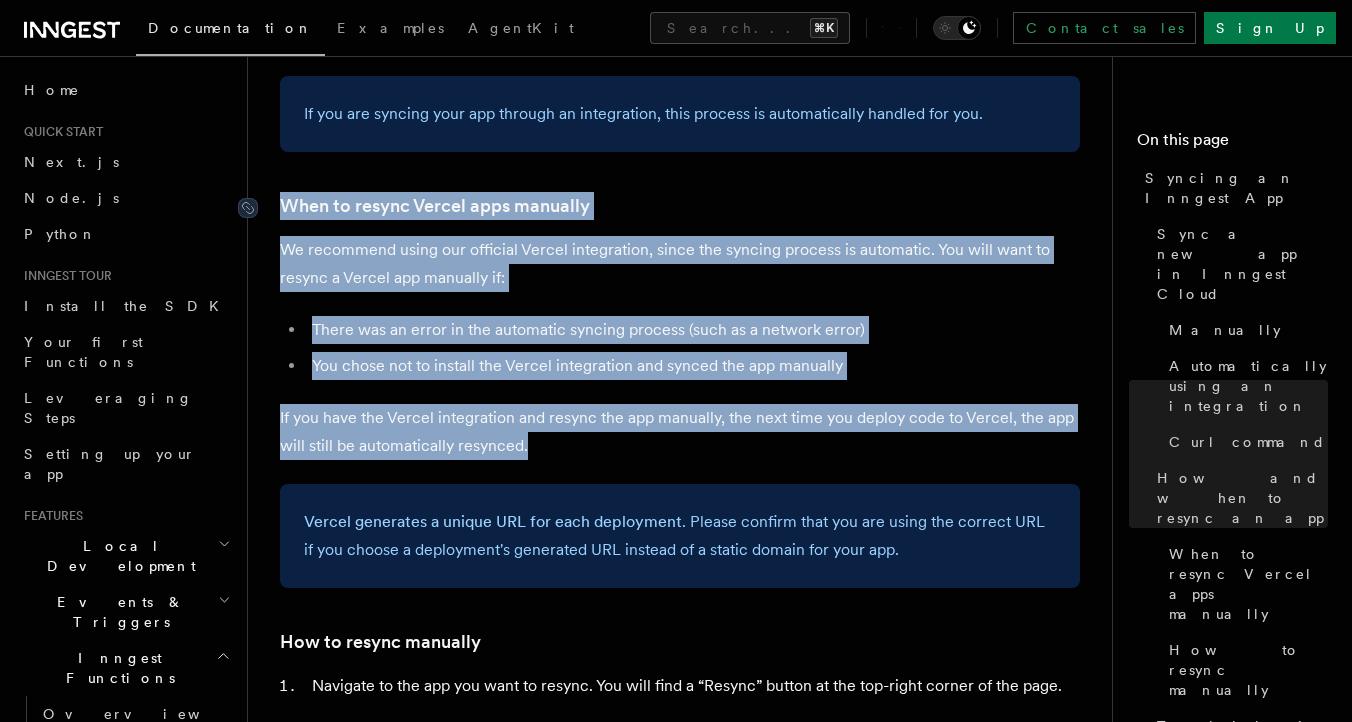 drag, startPoint x: 561, startPoint y: 430, endPoint x: 275, endPoint y: 175, distance: 383.17227 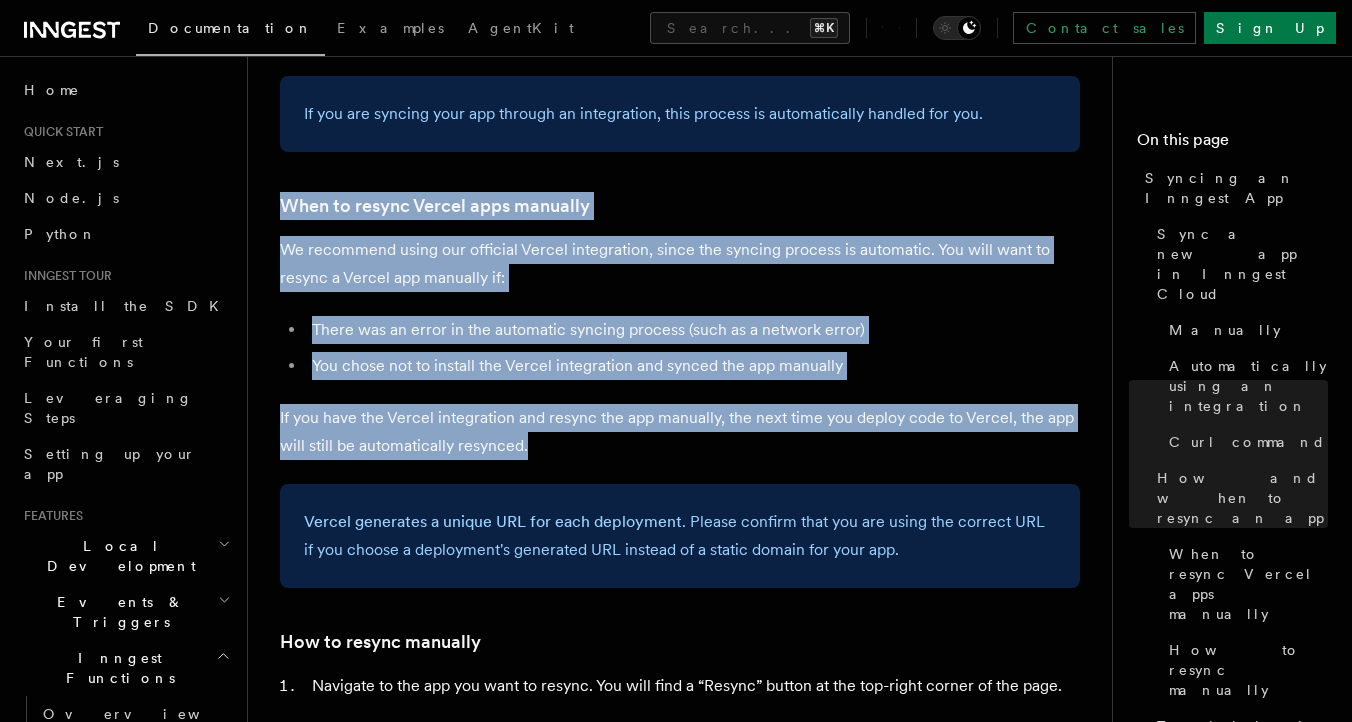 click on "You chose not to install the Vercel integration and synced the app manually" at bounding box center [693, 366] 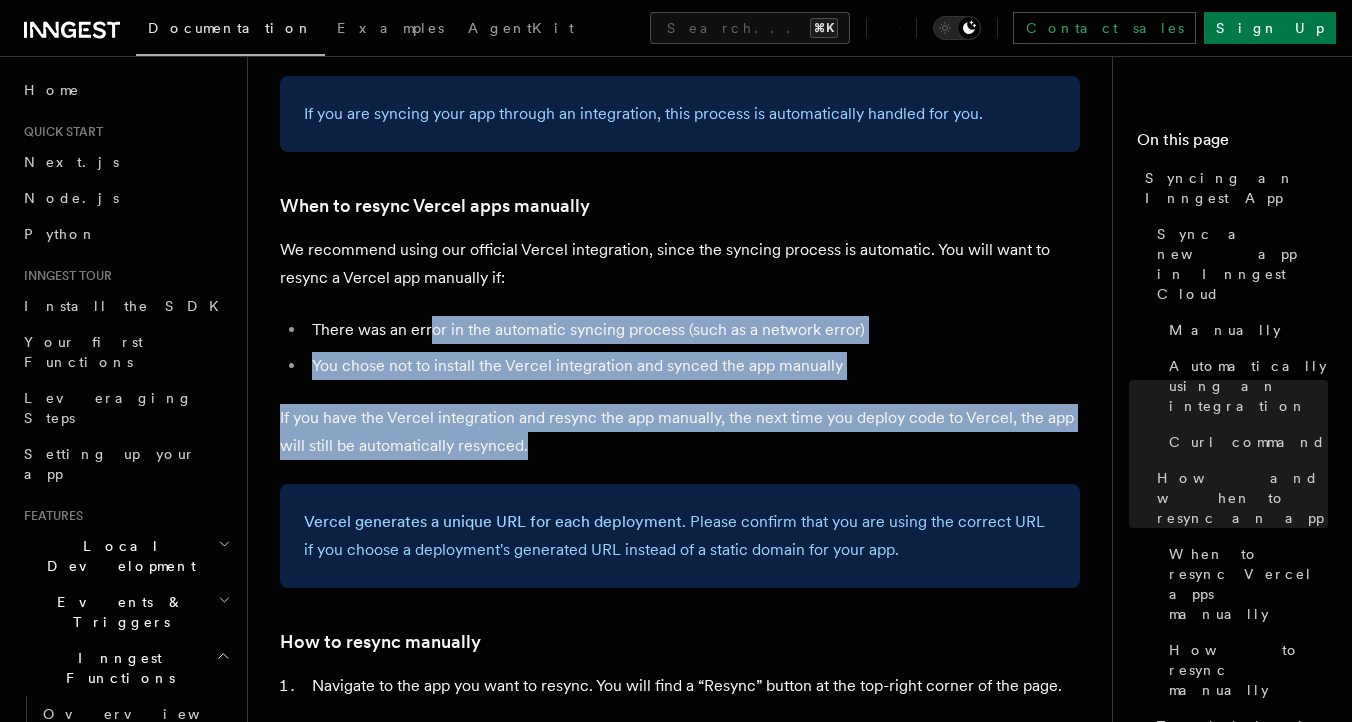drag, startPoint x: 429, startPoint y: 296, endPoint x: 532, endPoint y: 402, distance: 147.80054 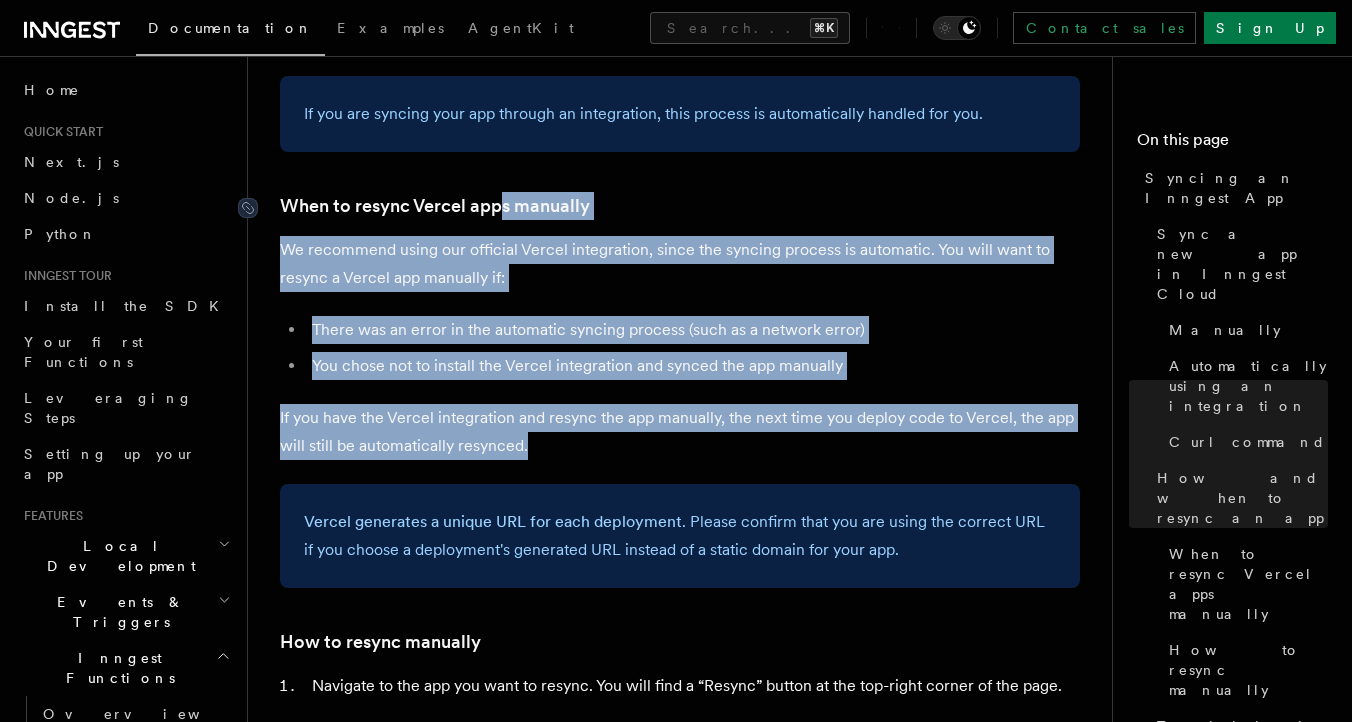 drag, startPoint x: 531, startPoint y: 405, endPoint x: 502, endPoint y: 166, distance: 240.75299 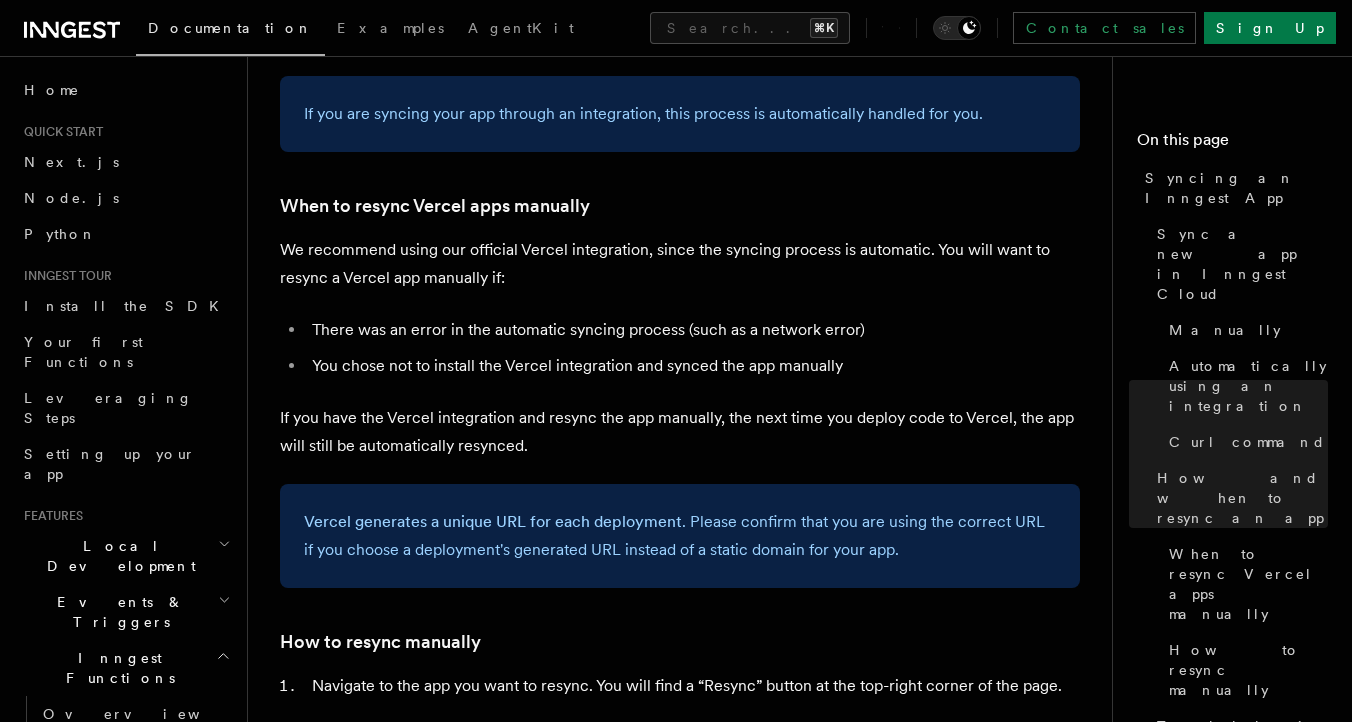 click on "Vercel generates a unique URL for each deployment . Please confirm that you are using the correct URL if you choose a deployment's generated URL instead of a static domain for your app." at bounding box center (680, 536) 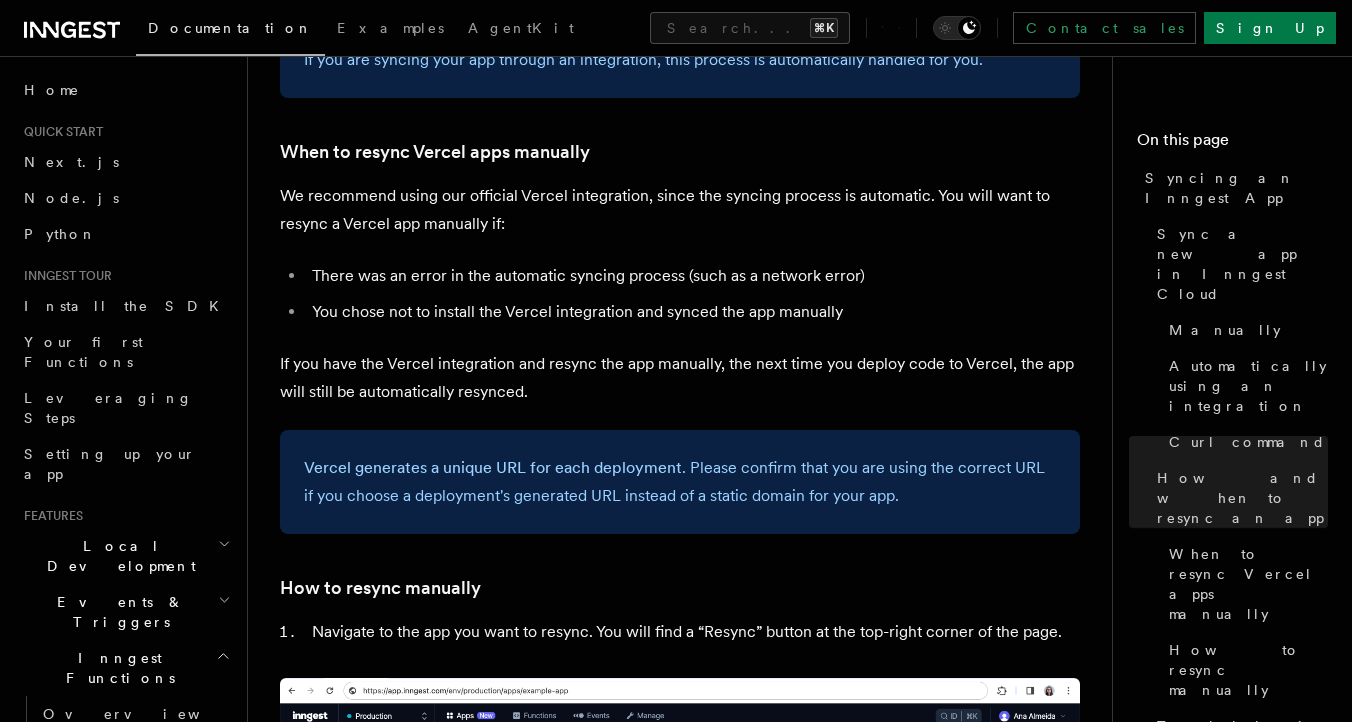 drag, startPoint x: 493, startPoint y: 417, endPoint x: 488, endPoint y: 485, distance: 68.18358 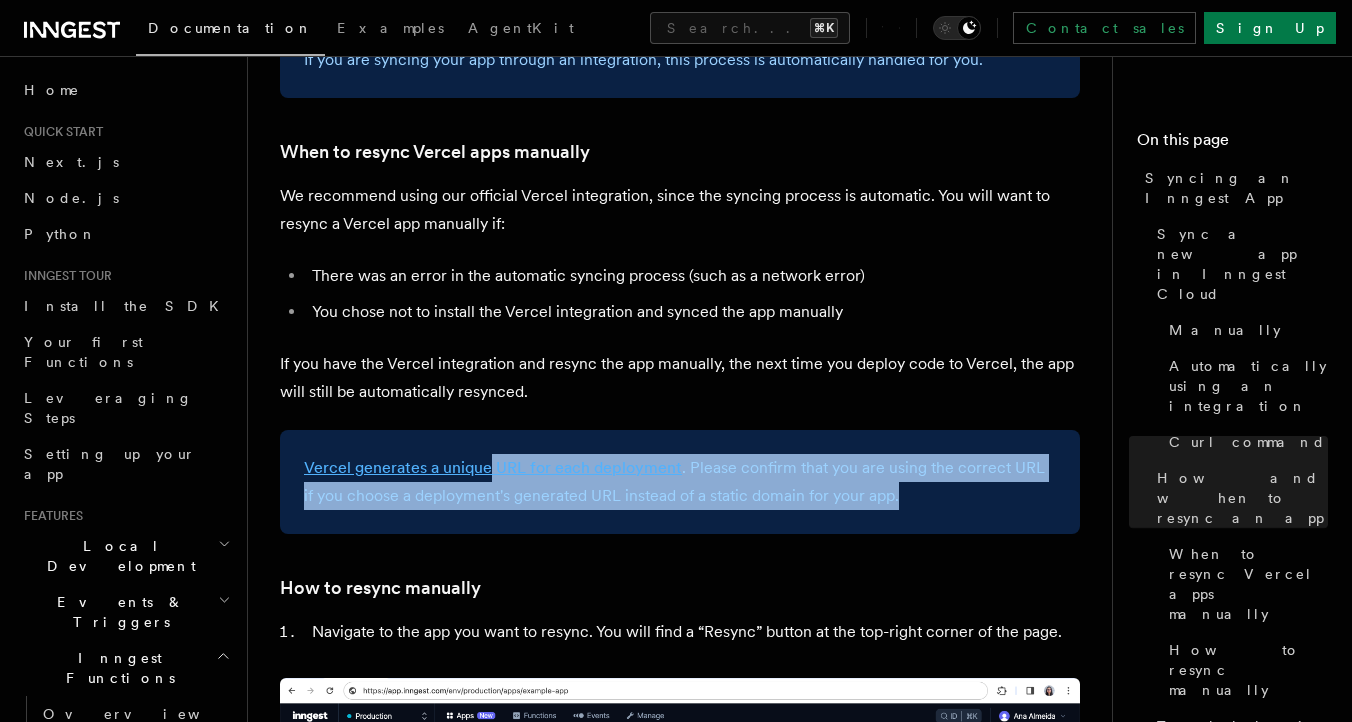 drag, startPoint x: 489, startPoint y: 479, endPoint x: 489, endPoint y: 430, distance: 49 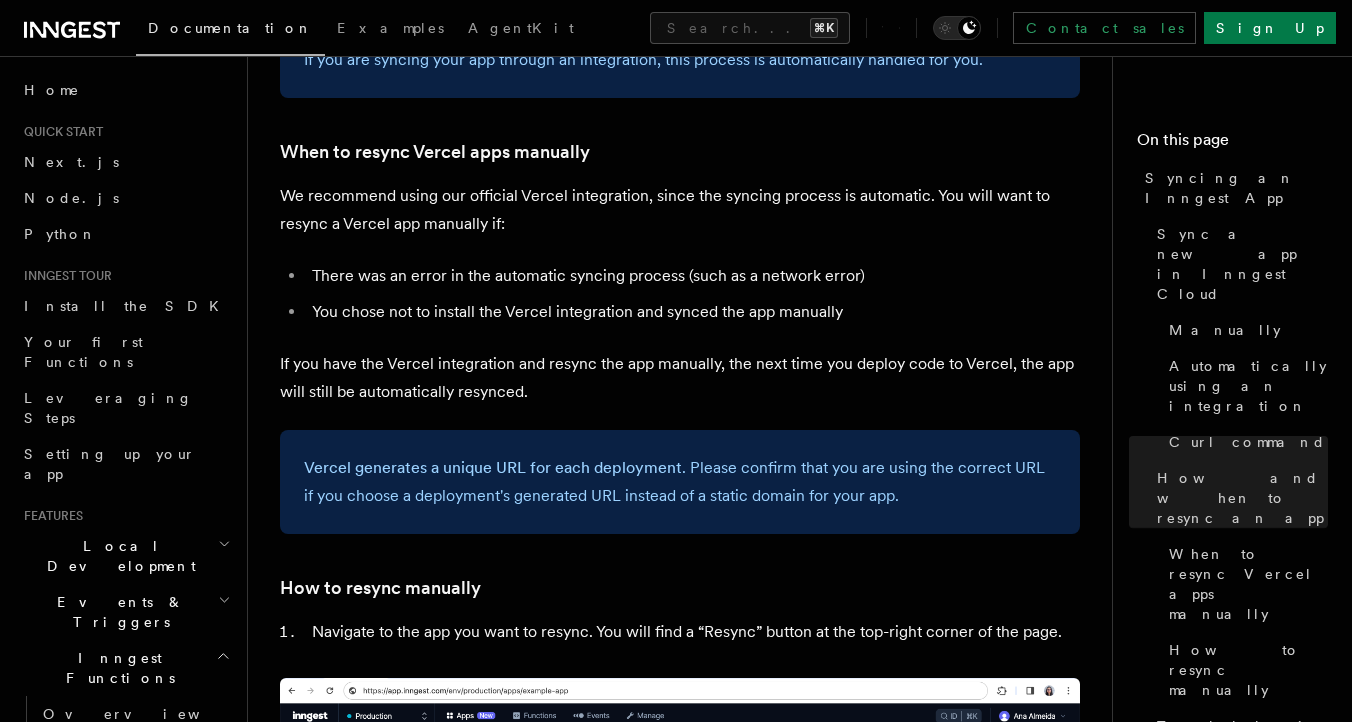 click on "If you have the Vercel integration and resync the app manually, the next time you deploy code to Vercel, the app will still be automatically resynced." at bounding box center [680, 378] 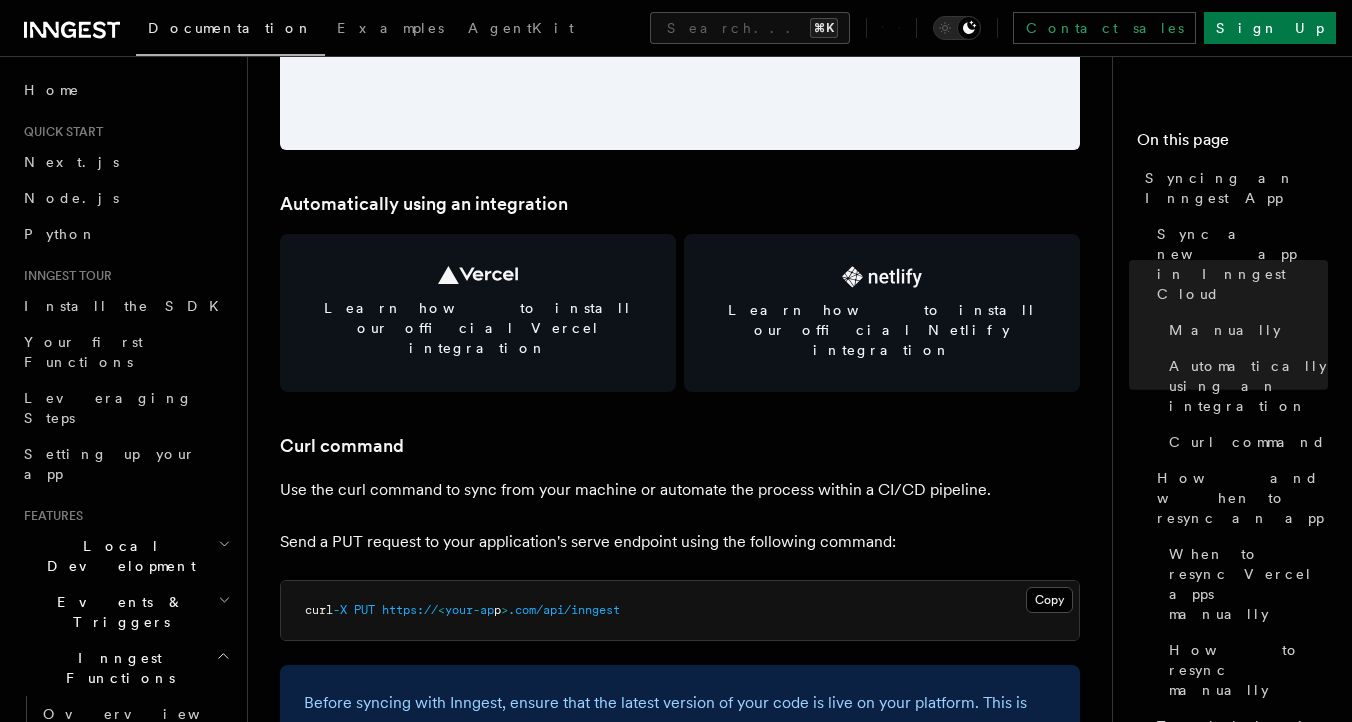 scroll, scrollTop: 2680, scrollLeft: 0, axis: vertical 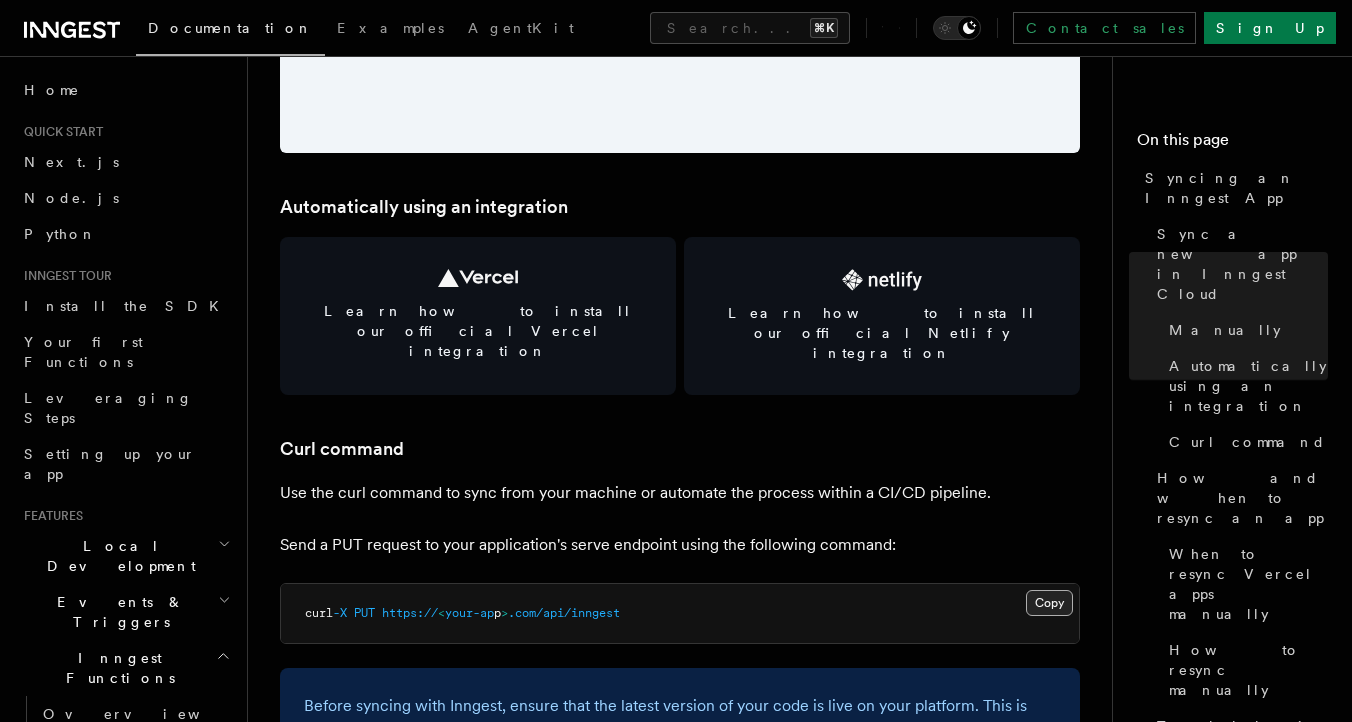 click on "Copy Copied" at bounding box center [1049, 603] 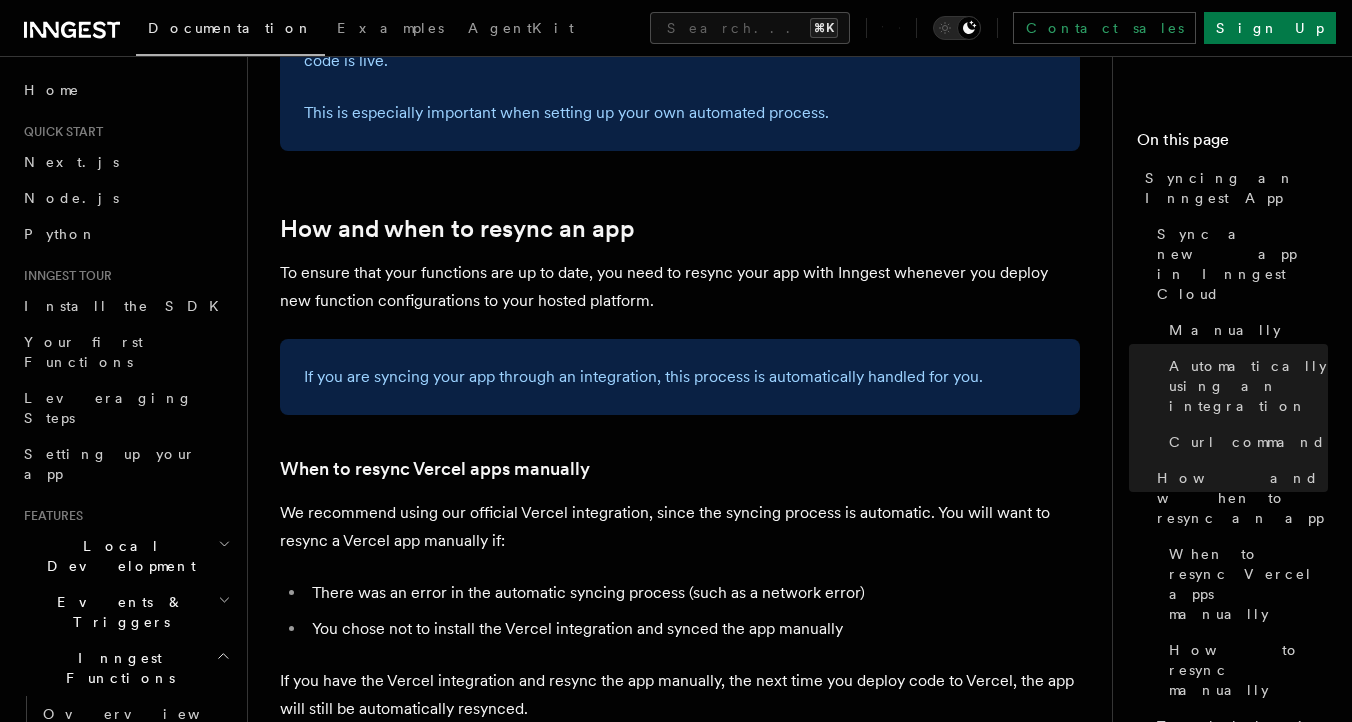 scroll, scrollTop: 3382, scrollLeft: 0, axis: vertical 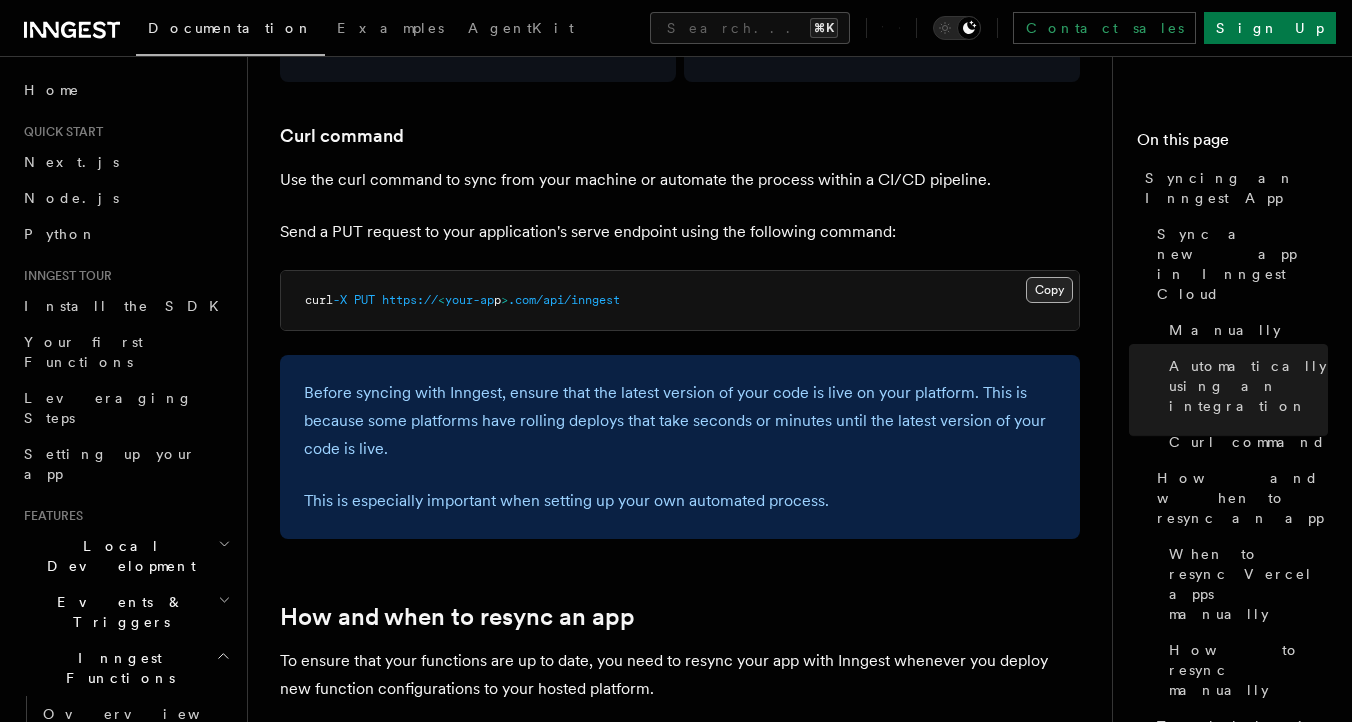 click on "Copy Copied" at bounding box center (1049, 290) 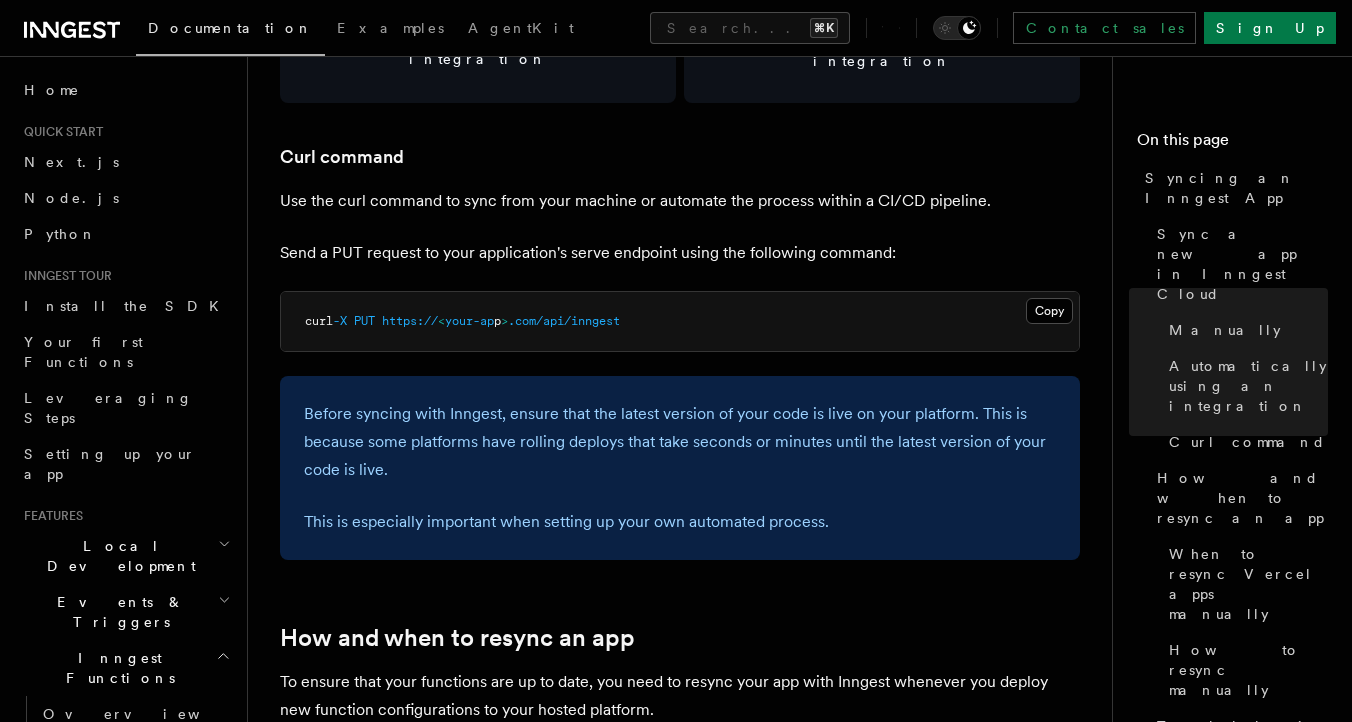scroll, scrollTop: 2975, scrollLeft: 0, axis: vertical 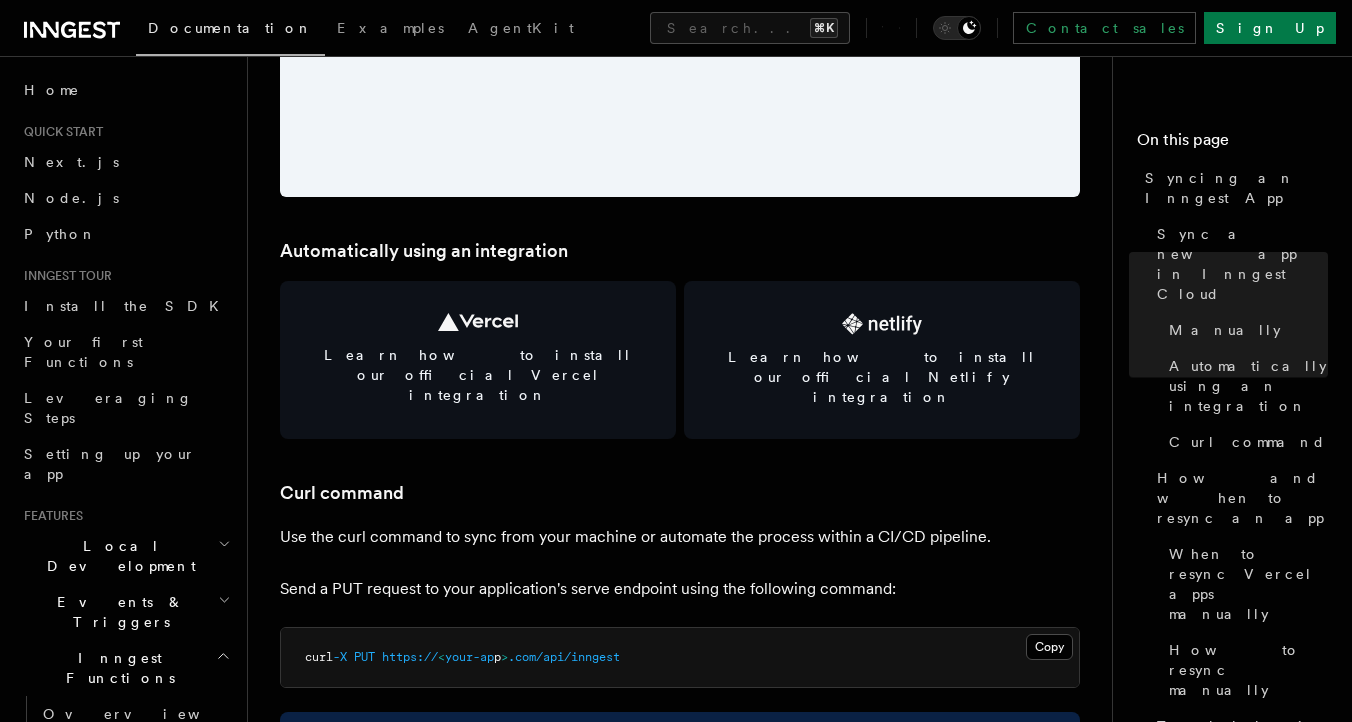 drag, startPoint x: 837, startPoint y: 499, endPoint x: 614, endPoint y: 715, distance: 310.45935 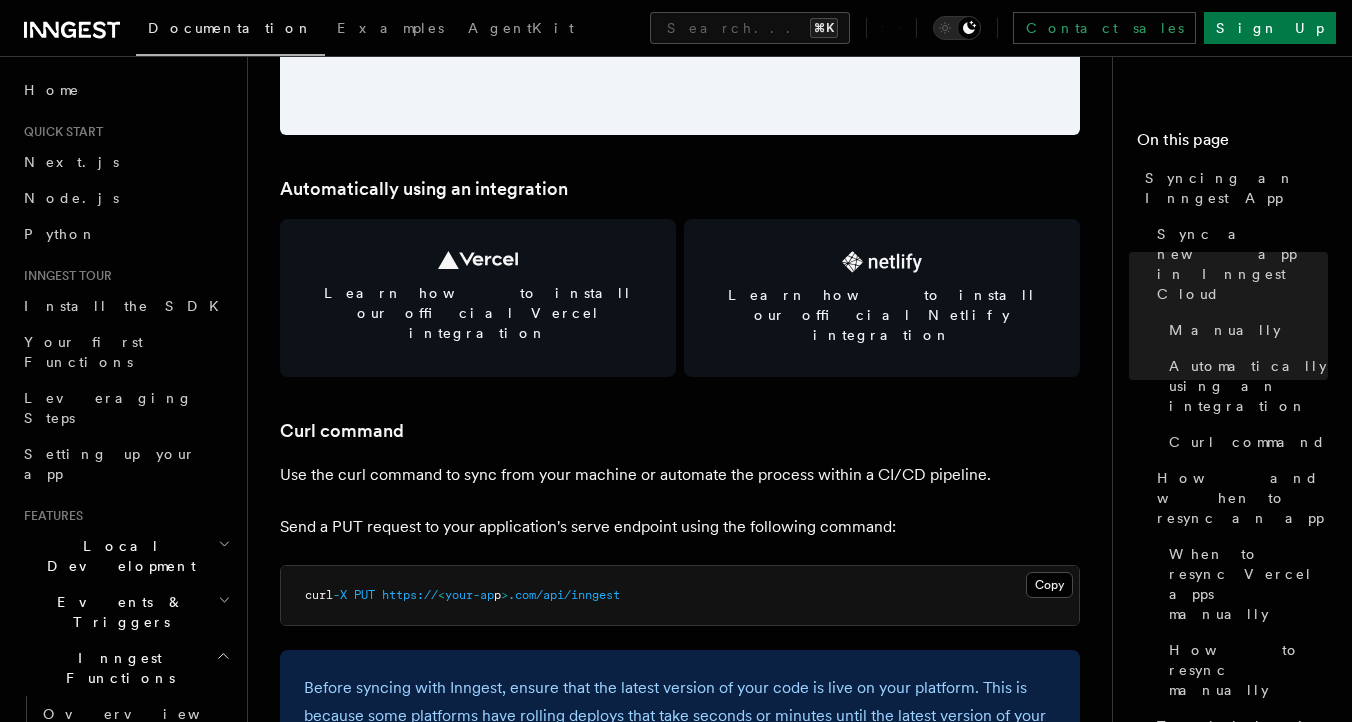 click on "Before syncing with Inngest, ensure that the latest version of your code is live on your platform. This is because some platforms have rolling deploys that take seconds or minutes until the latest version of your code is live. This is especially important when setting up your own automated process." at bounding box center (680, 742) 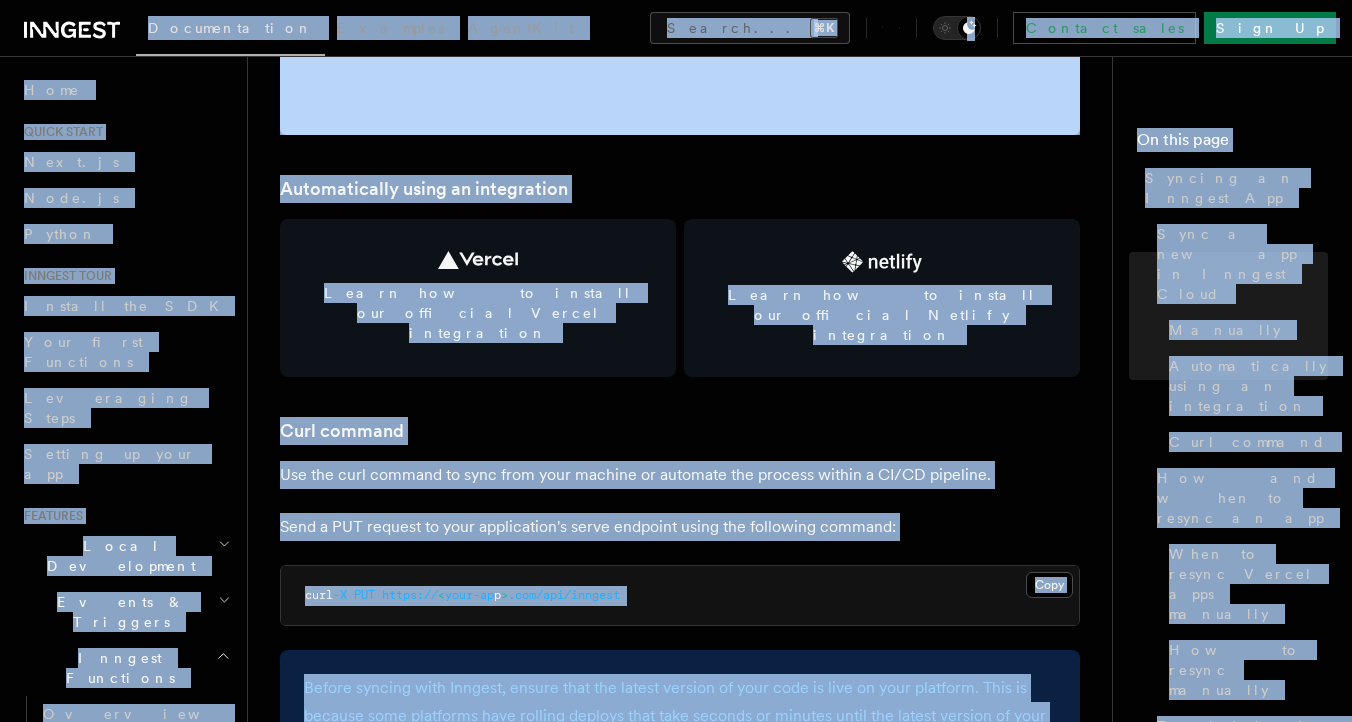 copy on "Loremipsumdol Sitametc AdipiSci Elitse... ⌘D   Eiusmod tempo Inci Ut Labore... Etdoloremagna Aliquaen AdminImv   Quis   Nostr exerc Ulla.la Nisi.al Exeaco Consequ duis Auteiru inr VOL Veli essec Fugiatnul Pariaturex Sinto Cupidat no proi sun Culpaqui Offic Deseruntmol Animid & Estlabor Perspic Undeomnis Istenatu Error & Voluptate Accu Dolorem lau Totamr & Aperiam Eaqueipsaqua Abilloinve Veritat Quasiarc bea Vitaedicta Explicab Nemoenimip Quiavolu Aspernaturau & Odit Fugitco Magni dolo Eosrati sequ Nesci Nequeporr Quisq Dolore Adipisc num Eius moditem Incidu Magnamq Etiammin Solutanobis EL OptioCum Nihilimped QuopLaceat FAC Possim ASS Re TEM AUTE QUI Offici debiti Rerumnec Sae EVE Volupta Repudi Recusand Itaquee hicte Sapi De Re volu maio Aliaspe do Asperio Rep Mini n exe ull co Suscipi Labor Aliquidc Consequaturqu maxim mo molestiaeha Quid rerumfa Exp dis naml te cumsol no eli Opti cu nihili Minusq maxi placeatf Pos om loremi dolorsit Ametconsectetur Adipisci Elitseddoe Tempori ut Laboree Dol
Magna aliqu..." 